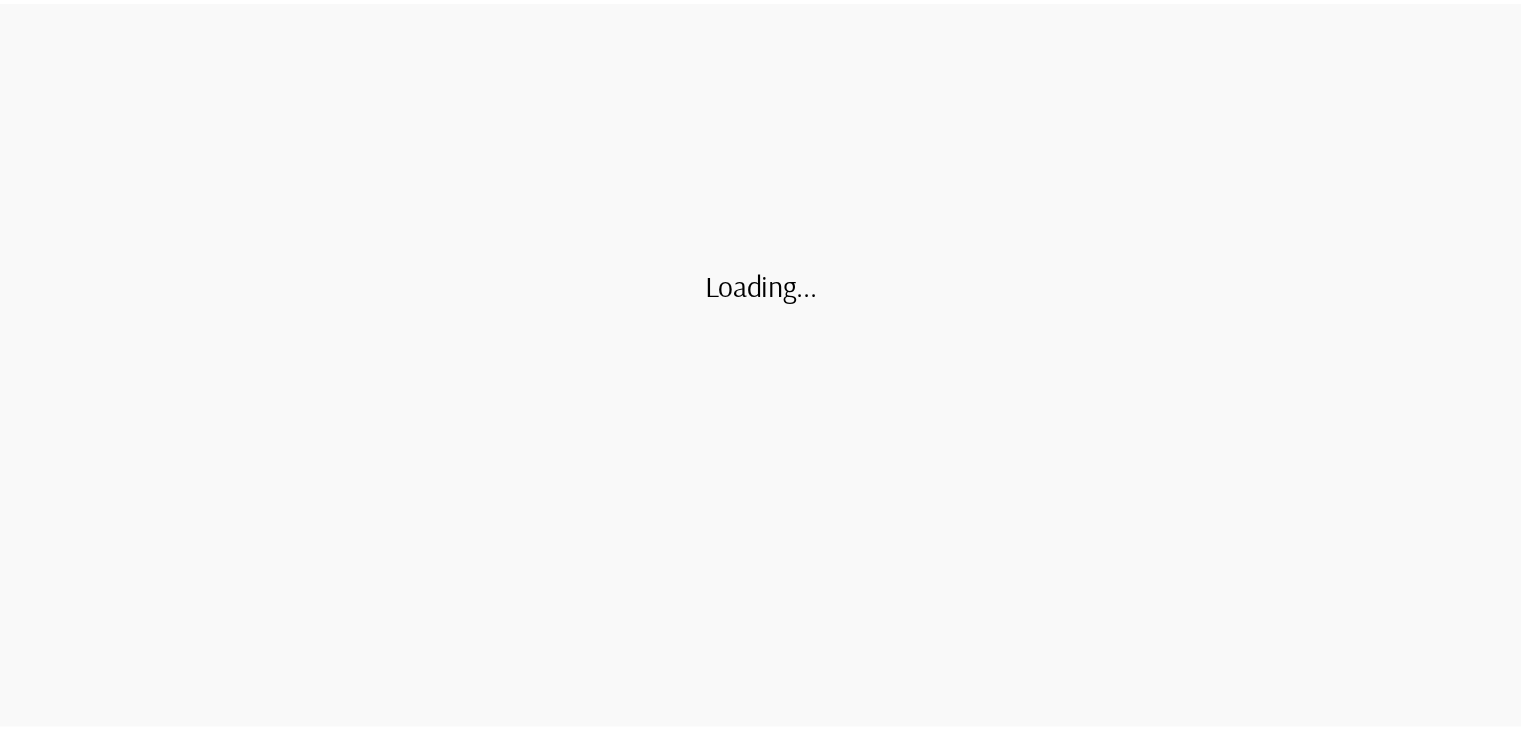 scroll, scrollTop: 0, scrollLeft: 0, axis: both 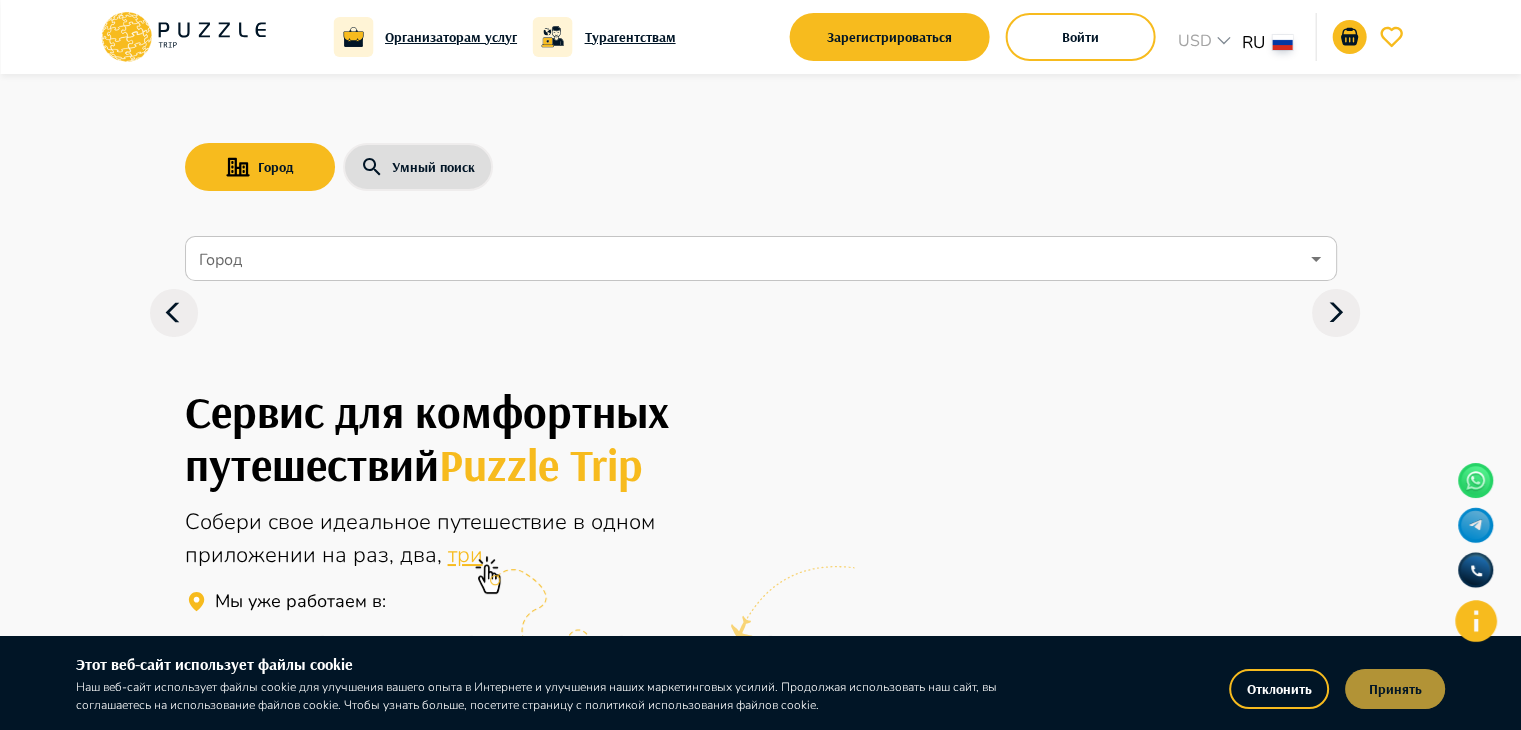 click on "Принять" at bounding box center (1395, 689) 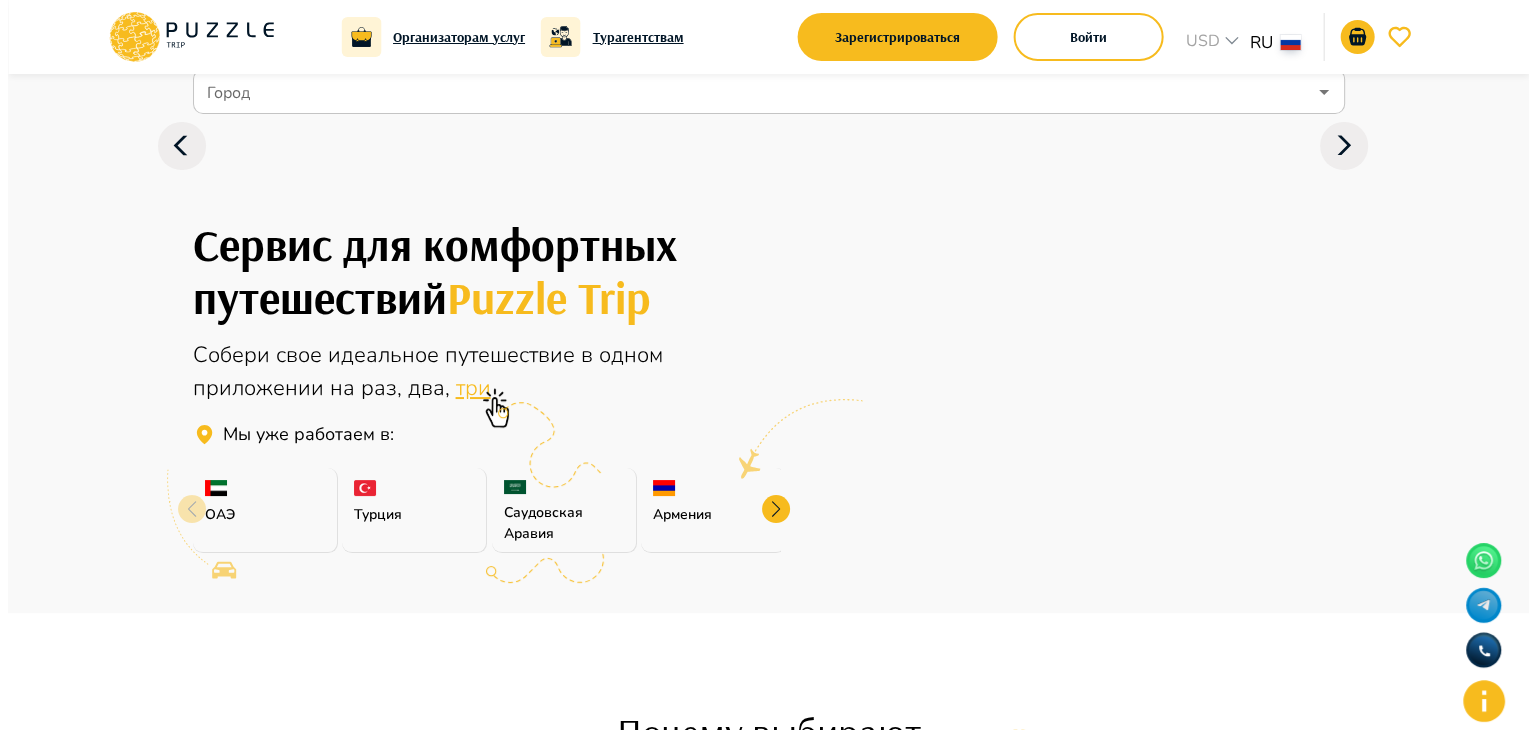 scroll, scrollTop: 168, scrollLeft: 0, axis: vertical 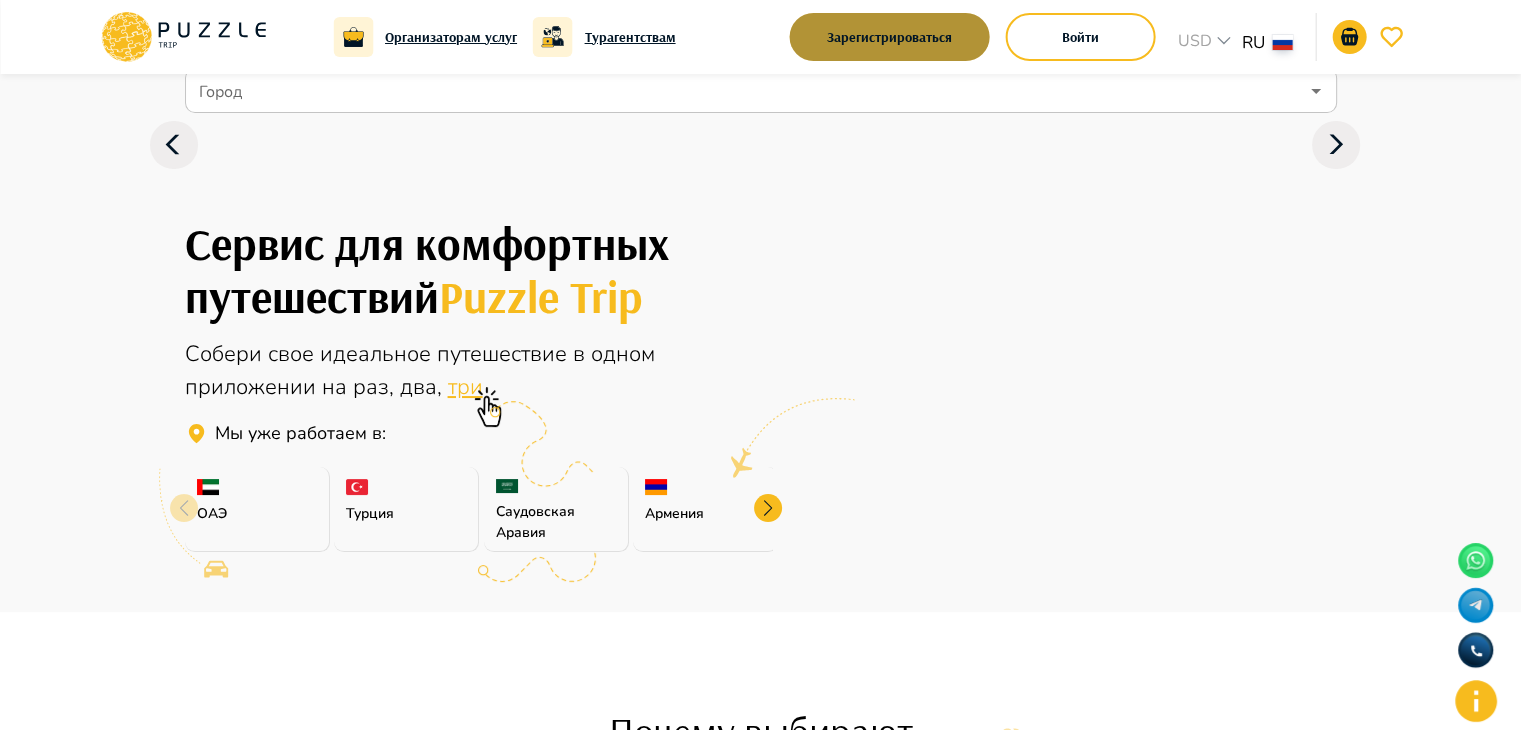 click on "Зарегистрироваться" at bounding box center (890, 37) 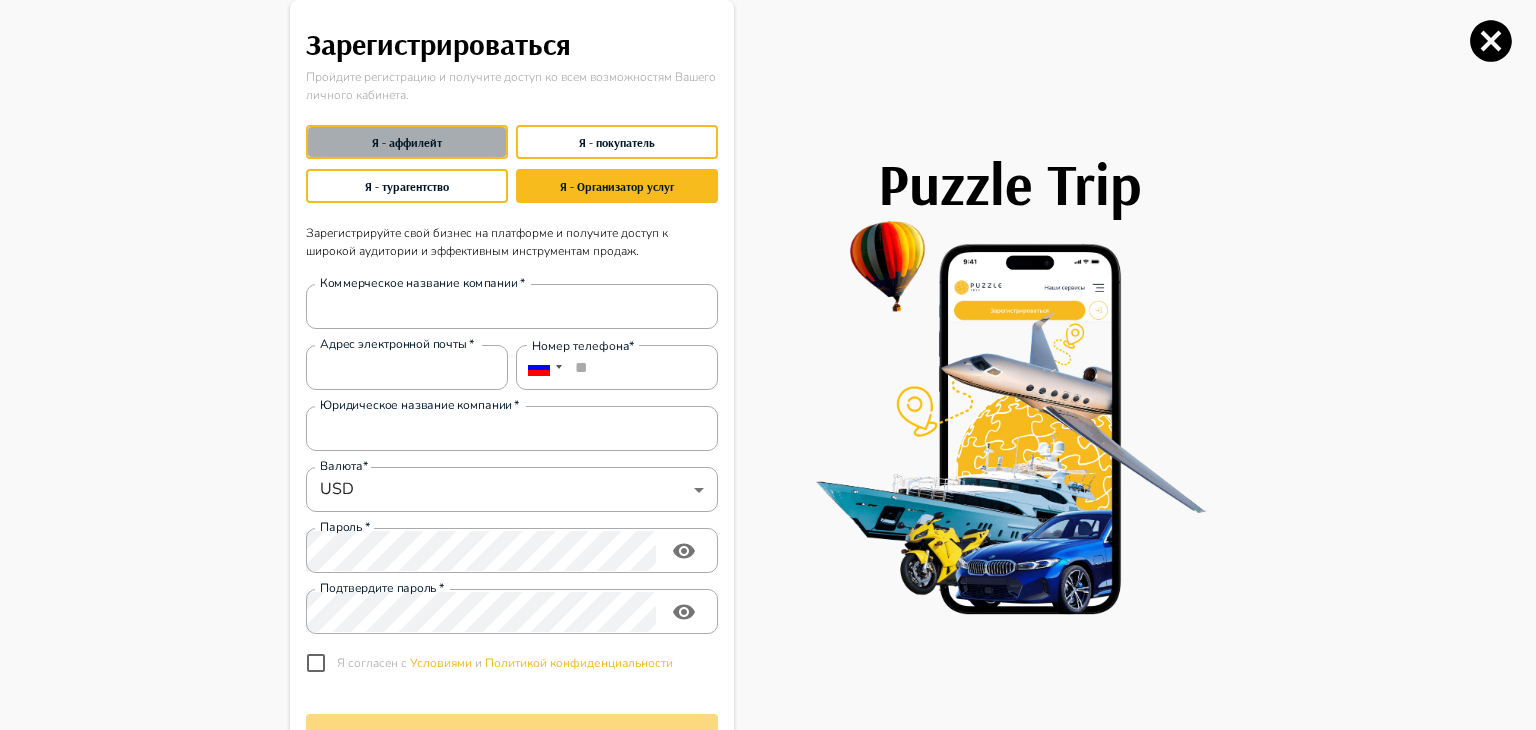 click on "Я - аффилейт" at bounding box center [407, 142] 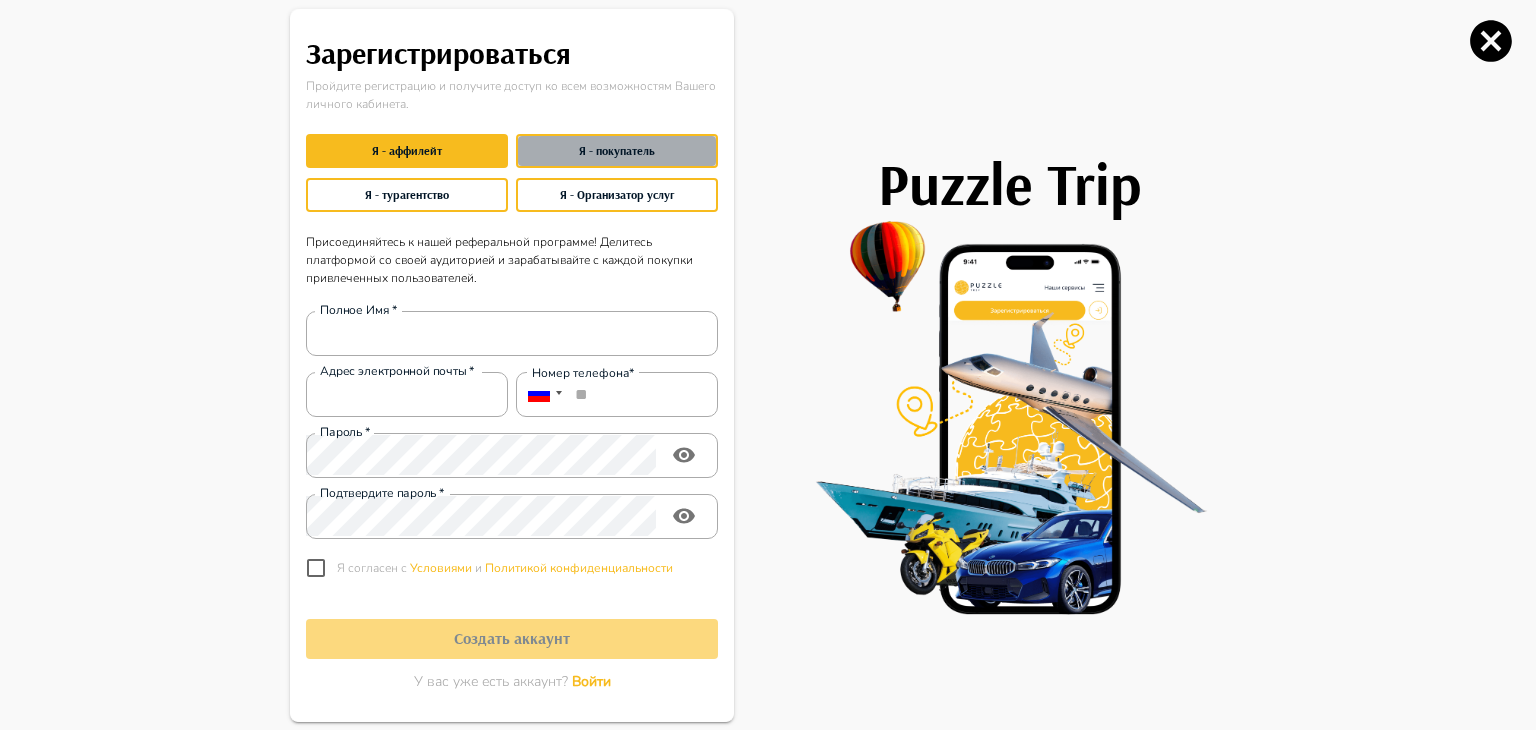 click on "Я - покупатель" at bounding box center [617, 151] 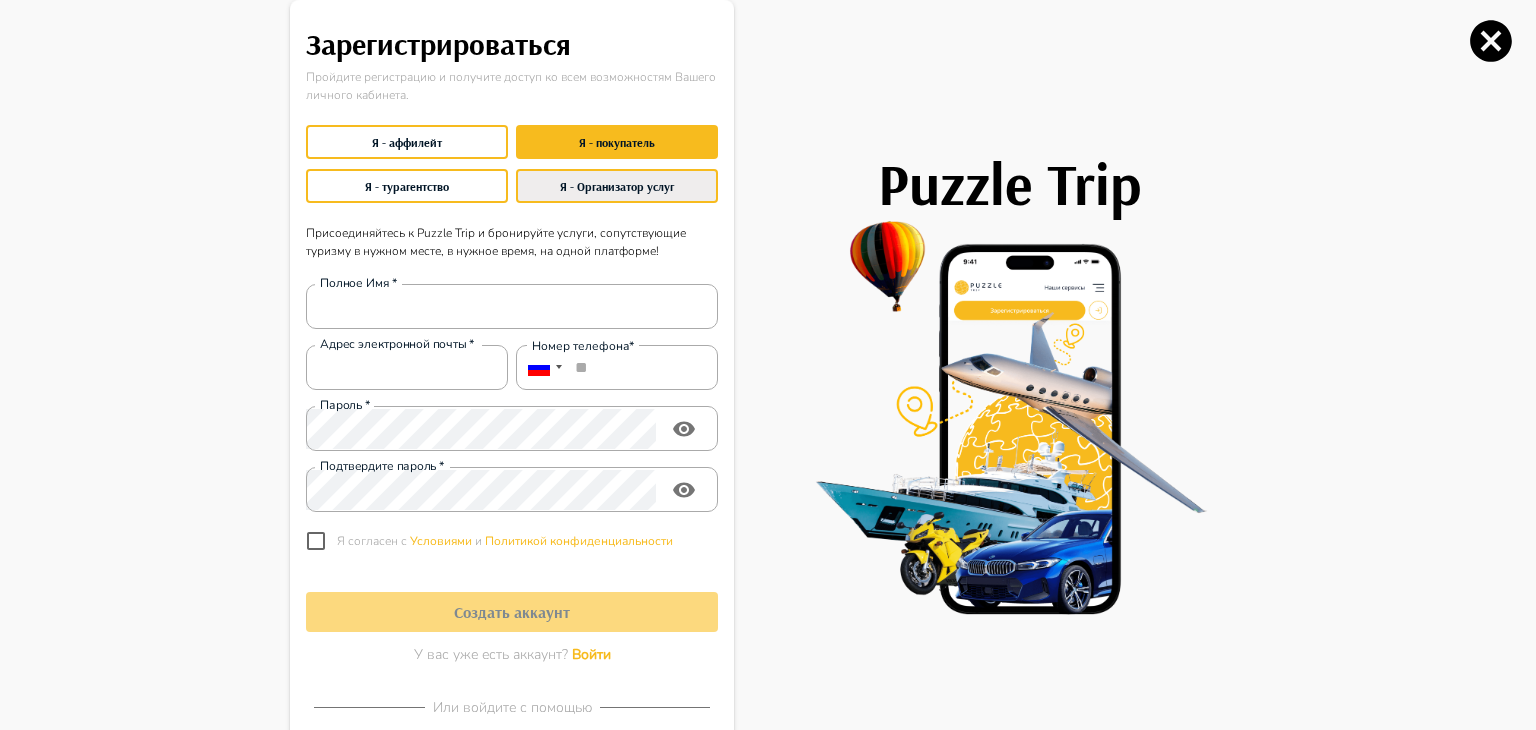 click on "Я - Организатор услуг" at bounding box center (617, 186) 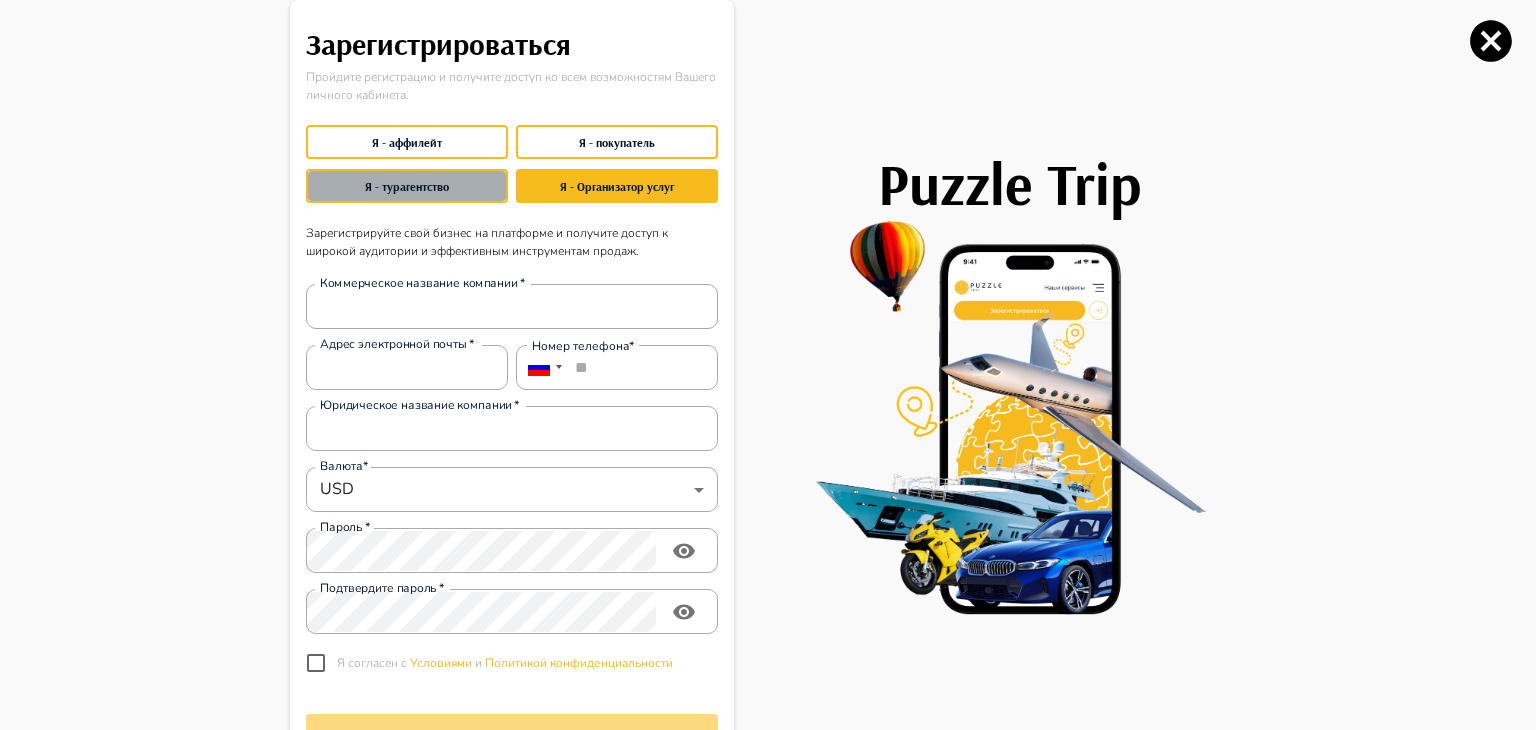 click on "Я - турагентство" at bounding box center (407, 186) 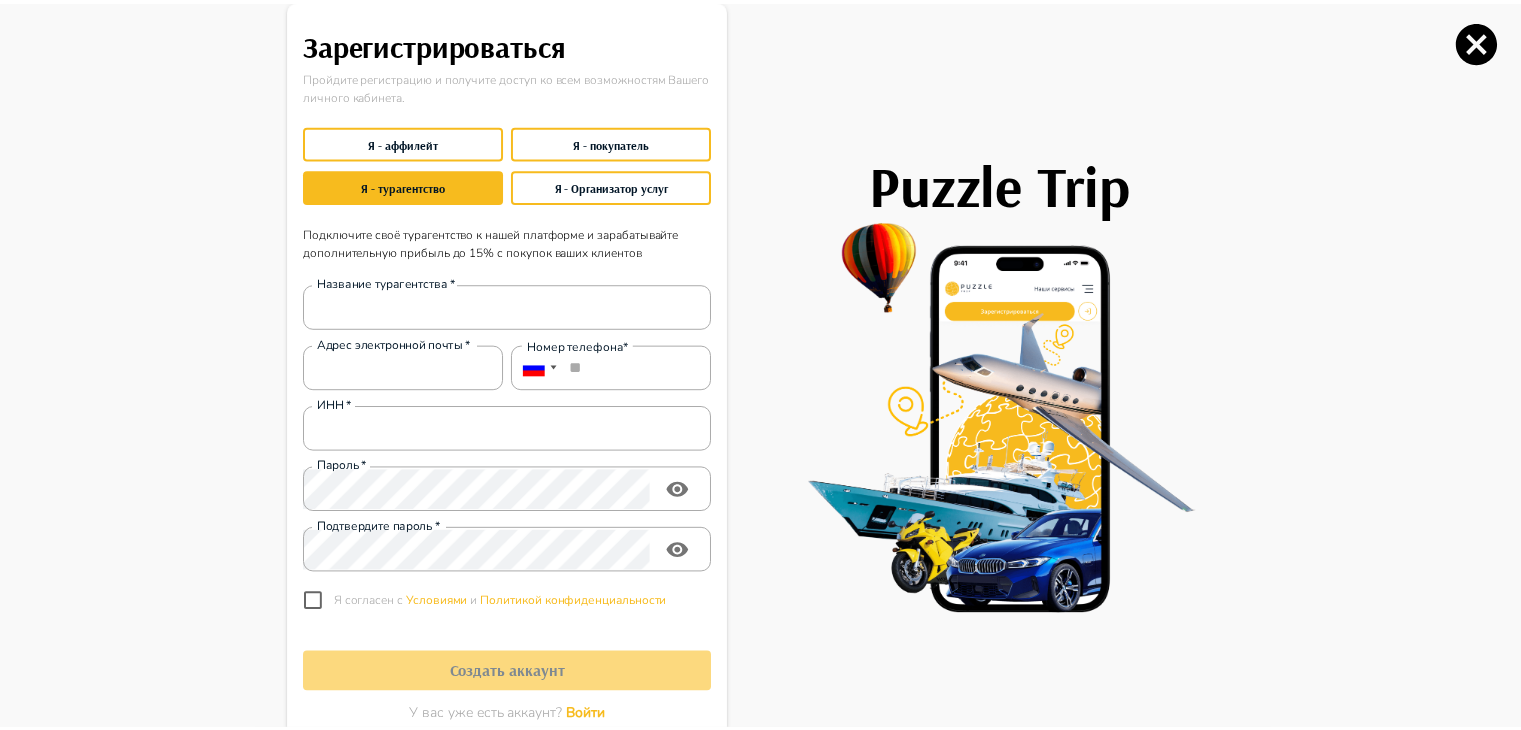 scroll, scrollTop: 26, scrollLeft: 0, axis: vertical 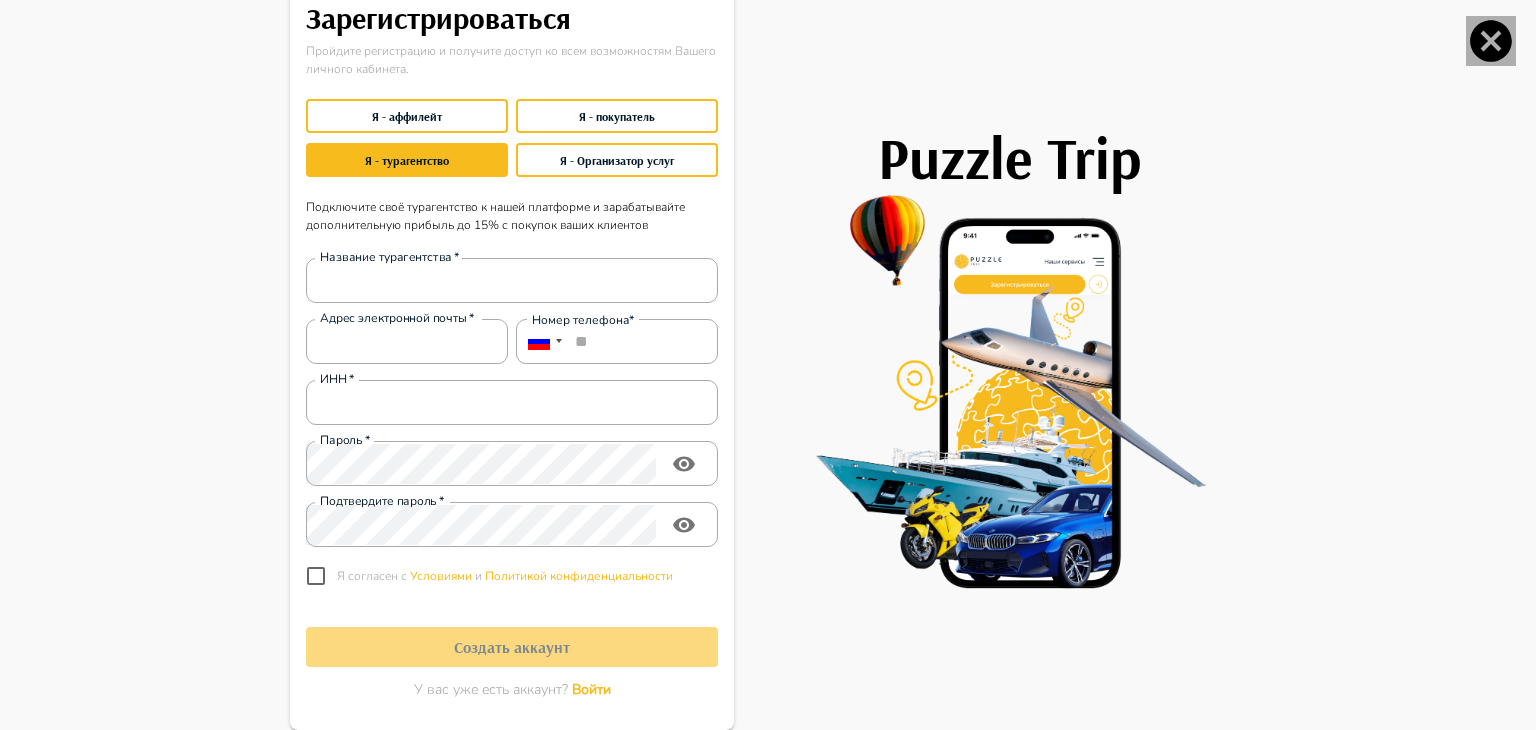 click 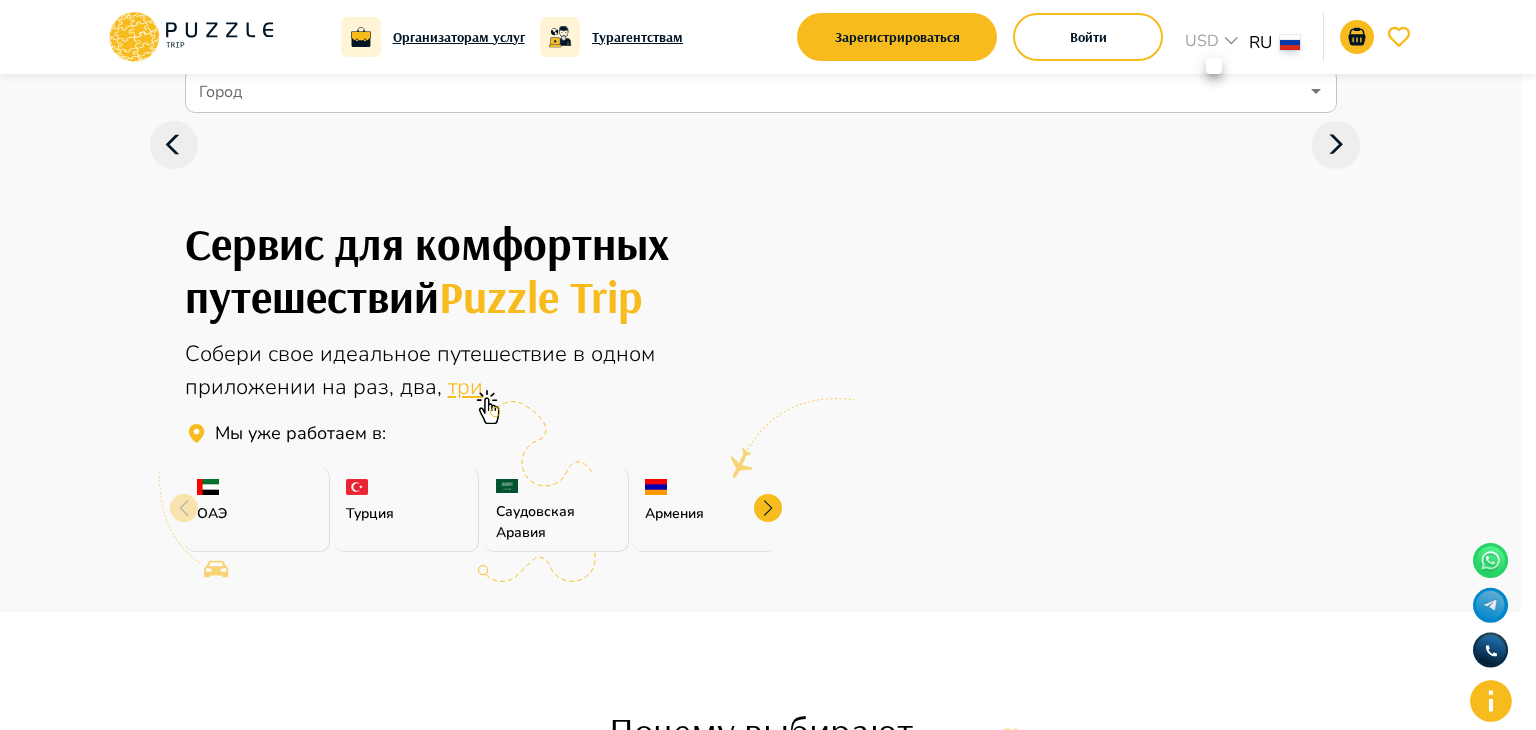 click on "Организаторам услуг Турагентствам Зарегистрироваться Войти USD *** RU   ** Город Умный поиск Город Город Сервис для комфортных путешествий  Puzzle Trip Собери   свое   идеальное   путешествие   в   одном   приложении   на   раз,   два,   три   Мы уже работаем в : ОАЭ Турция Саудовская Аравия Армения Россия Танзания Республика Беларусь Египет Мальдивы Сейшелы Шри-Ланка Таиланд Куба Карибы Мальта Азорские острова Все сервисы в одном окне  Оперативная служба поддержки Мультиязычность Puzzletrip В чате доступен автоматический перевод. Почему   выбирают   нас?   Разнообразие выбора" at bounding box center (768, 1149) 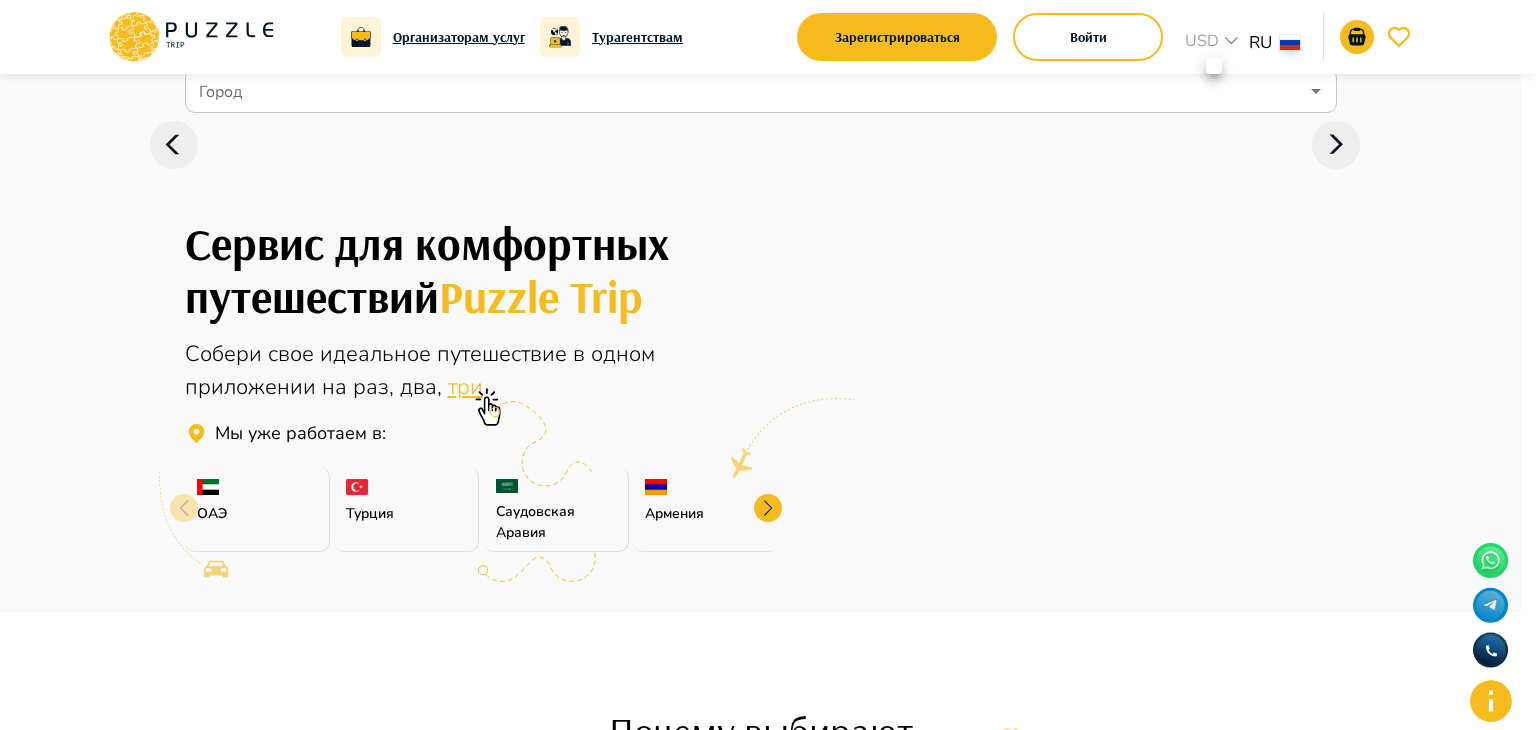 click at bounding box center (768, 365) 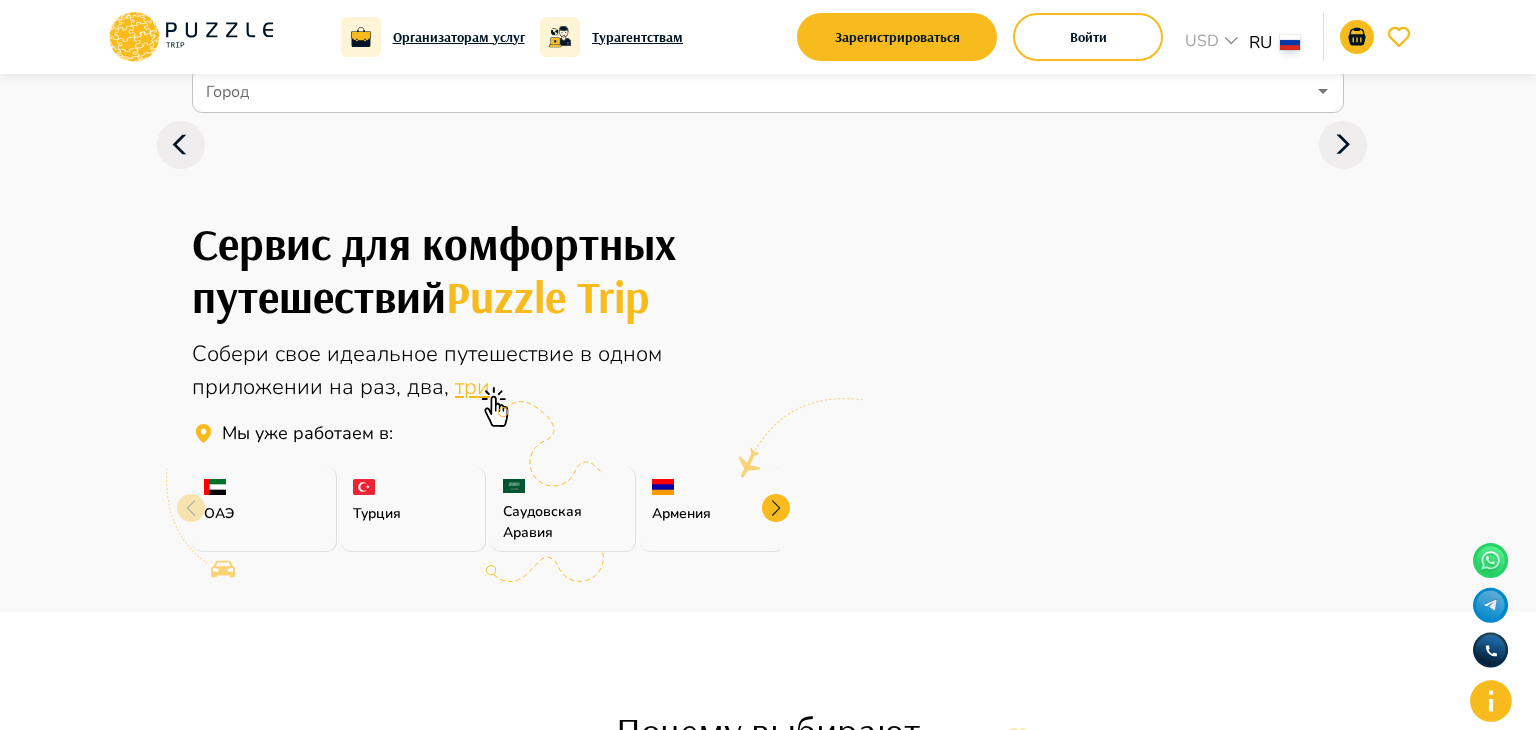 click on "Организаторам услуг Турагентствам Зарегистрироваться Войти USD *** RU   ** Город Умный поиск Город Город Сервис для комфортных путешествий  Puzzle Trip Собери   свое   идеальное   путешествие   в   одном   приложении   на   раз,   два,   три   Мы уже работаем в : ОАЭ Турция Саудовская Аравия Армения Россия Танзания Республика Беларусь Египет Мальдивы Сейшелы Шри-Ланка Таиланд Куба Карибы Мальта Азорские острова Все сервисы в одном окне  Оперативная служба поддержки Мультиязычность Puzzletrip В чате доступен автоматический перевод. Почему   выбирают   нас?   Разнообразие выбора" at bounding box center (768, 1149) 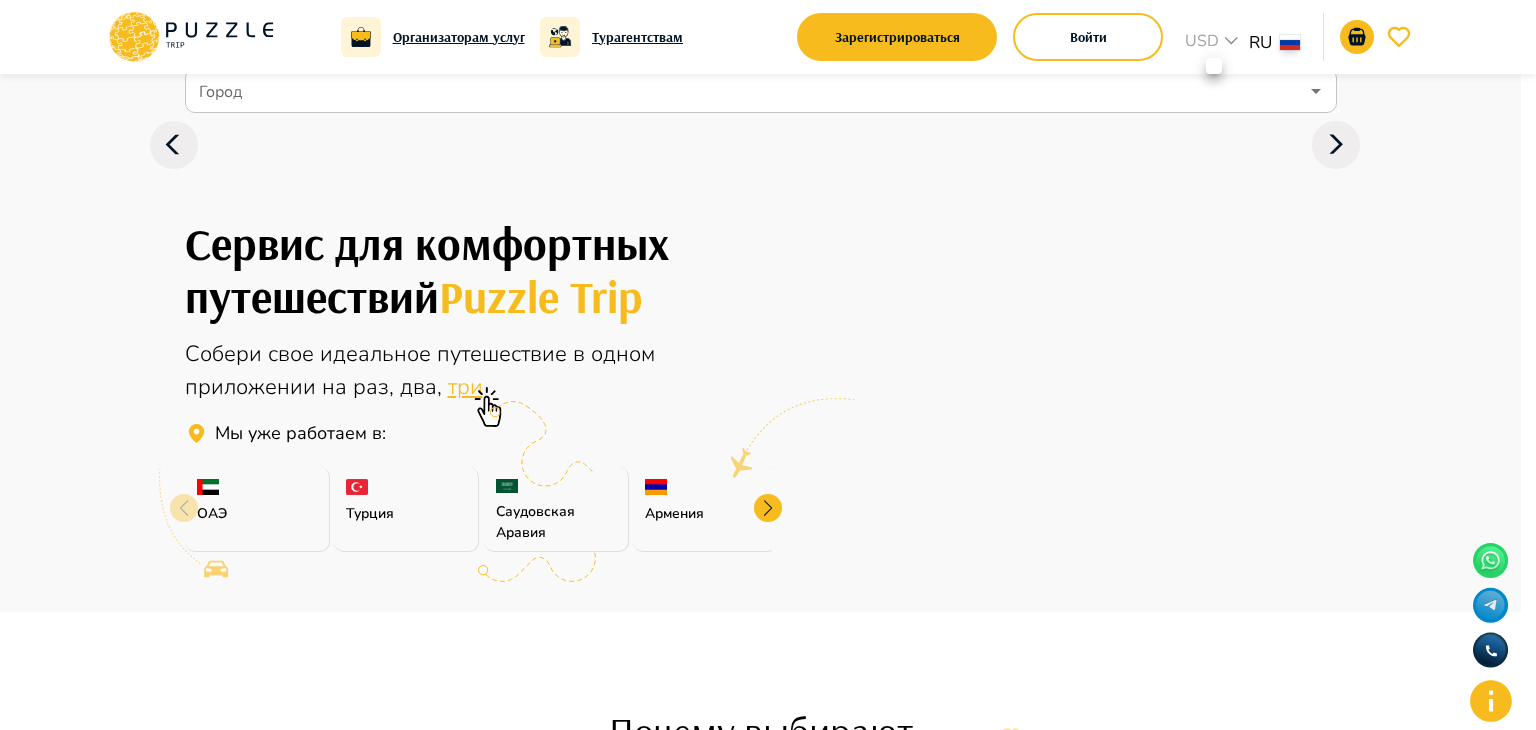 click at bounding box center (1214, 66) 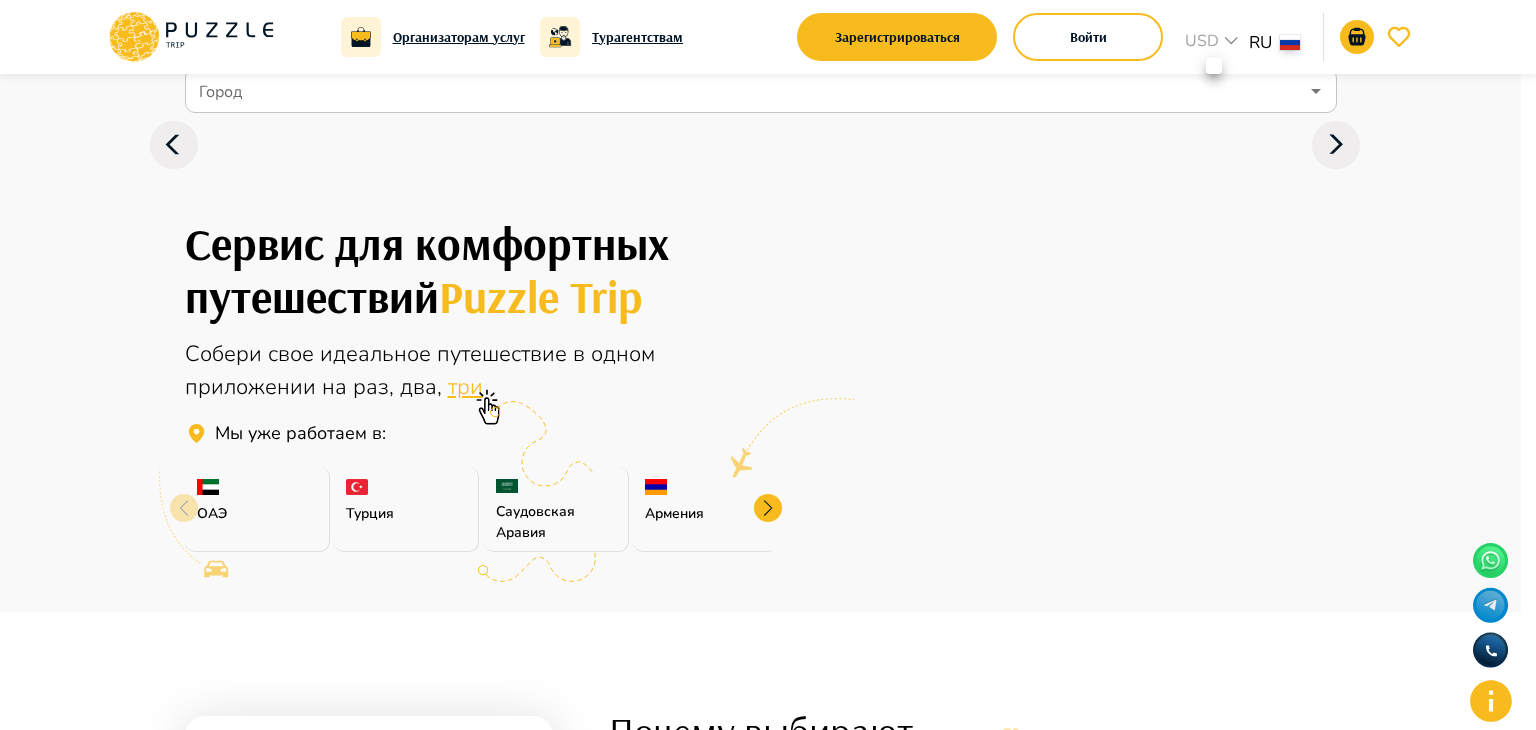 click at bounding box center [768, 365] 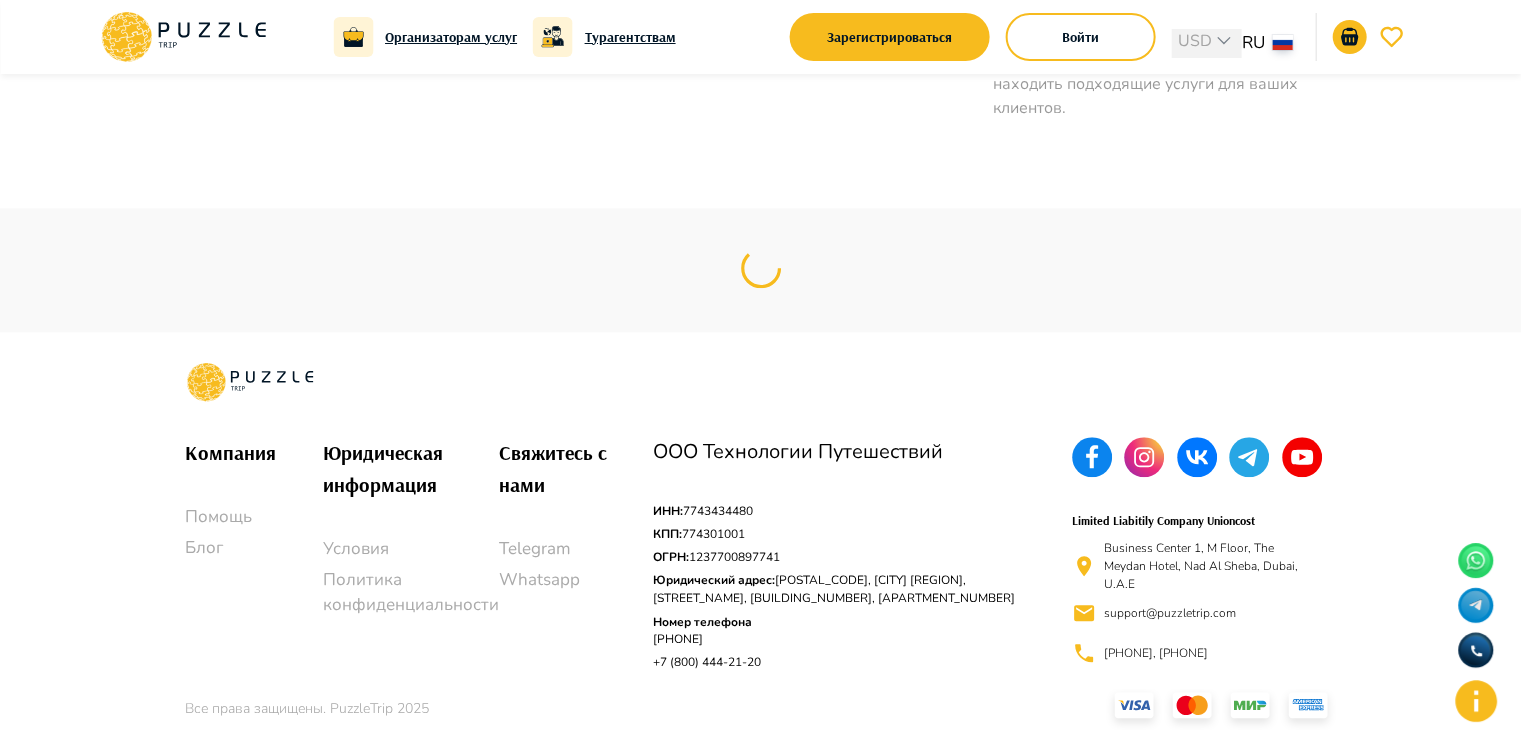 scroll, scrollTop: 1924, scrollLeft: 0, axis: vertical 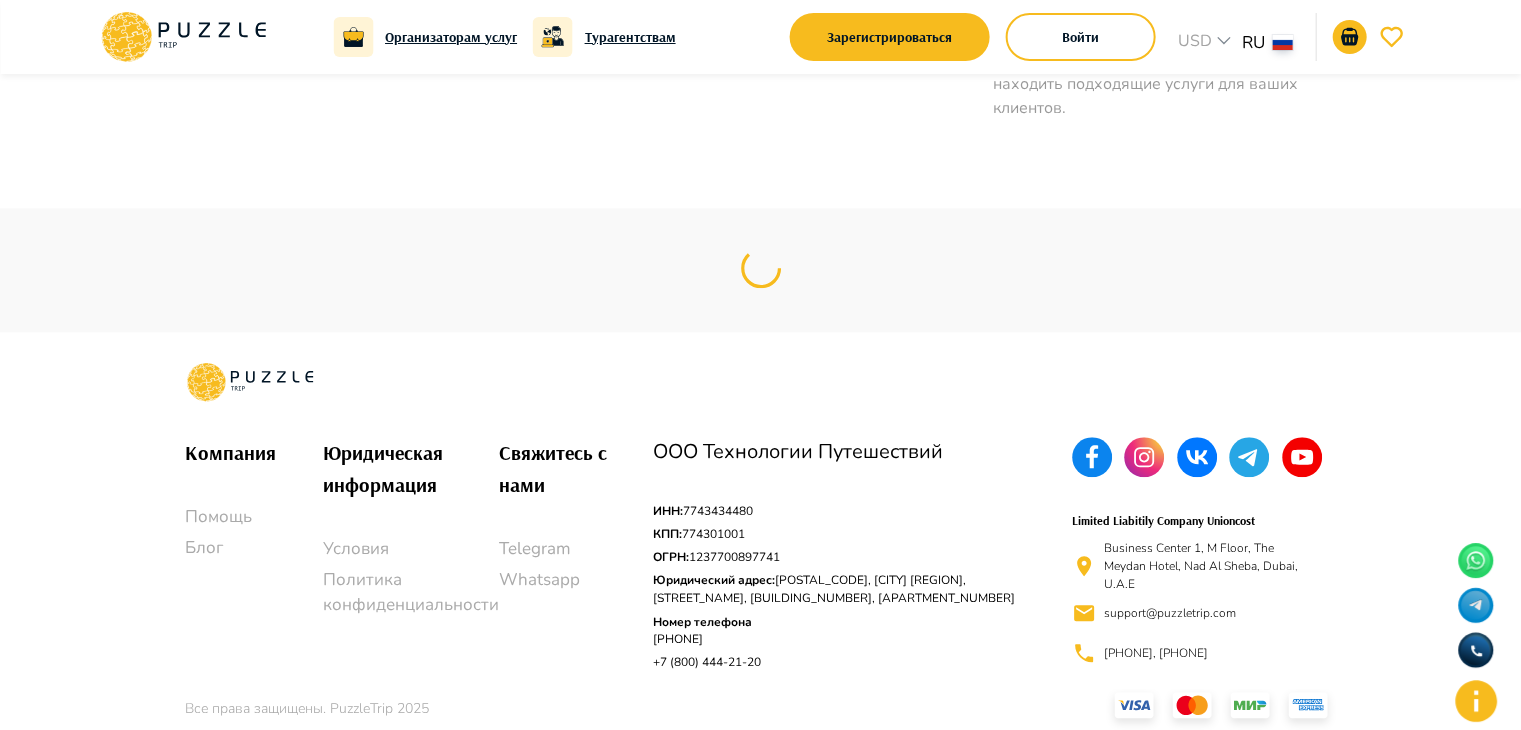 click on "Блог" at bounding box center (254, 548) 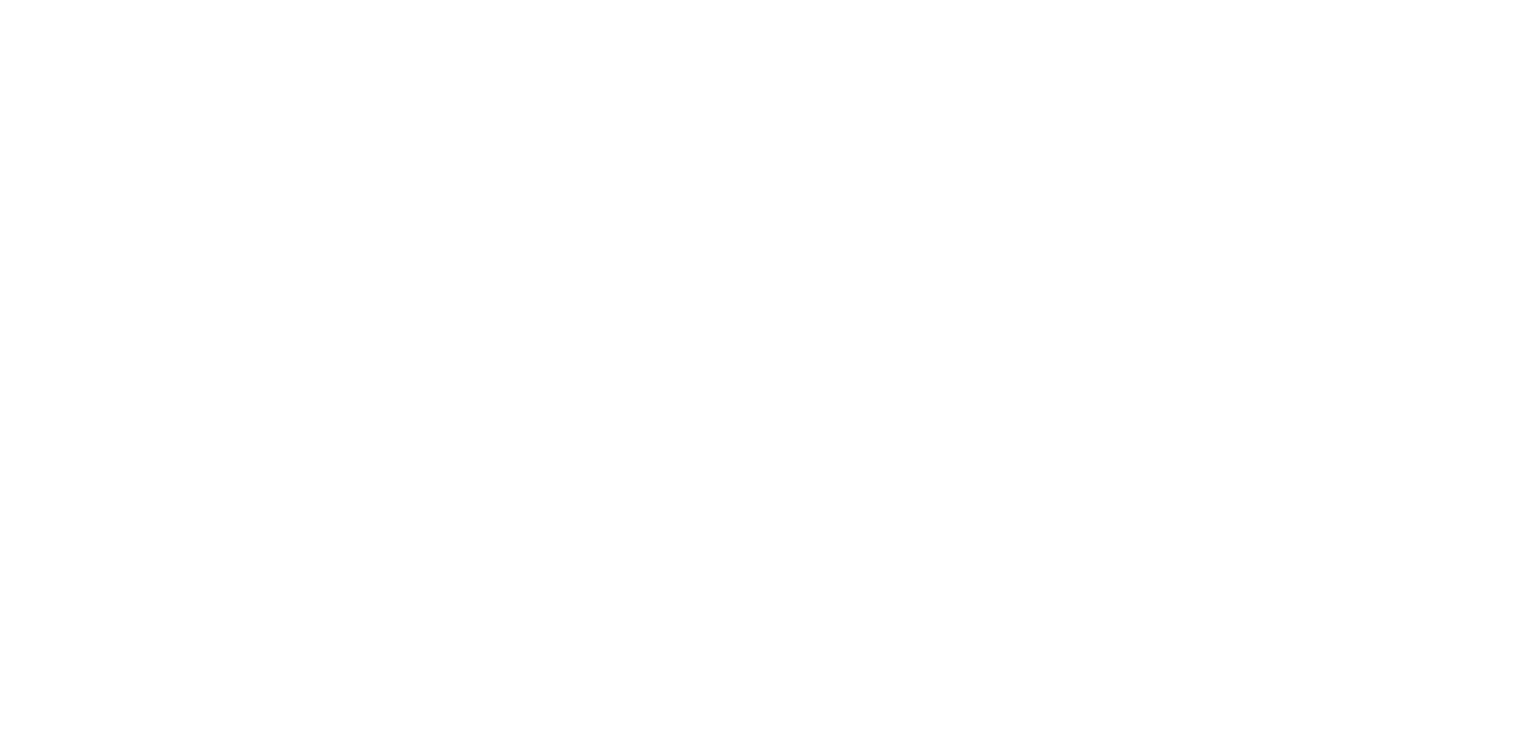scroll, scrollTop: 0, scrollLeft: 0, axis: both 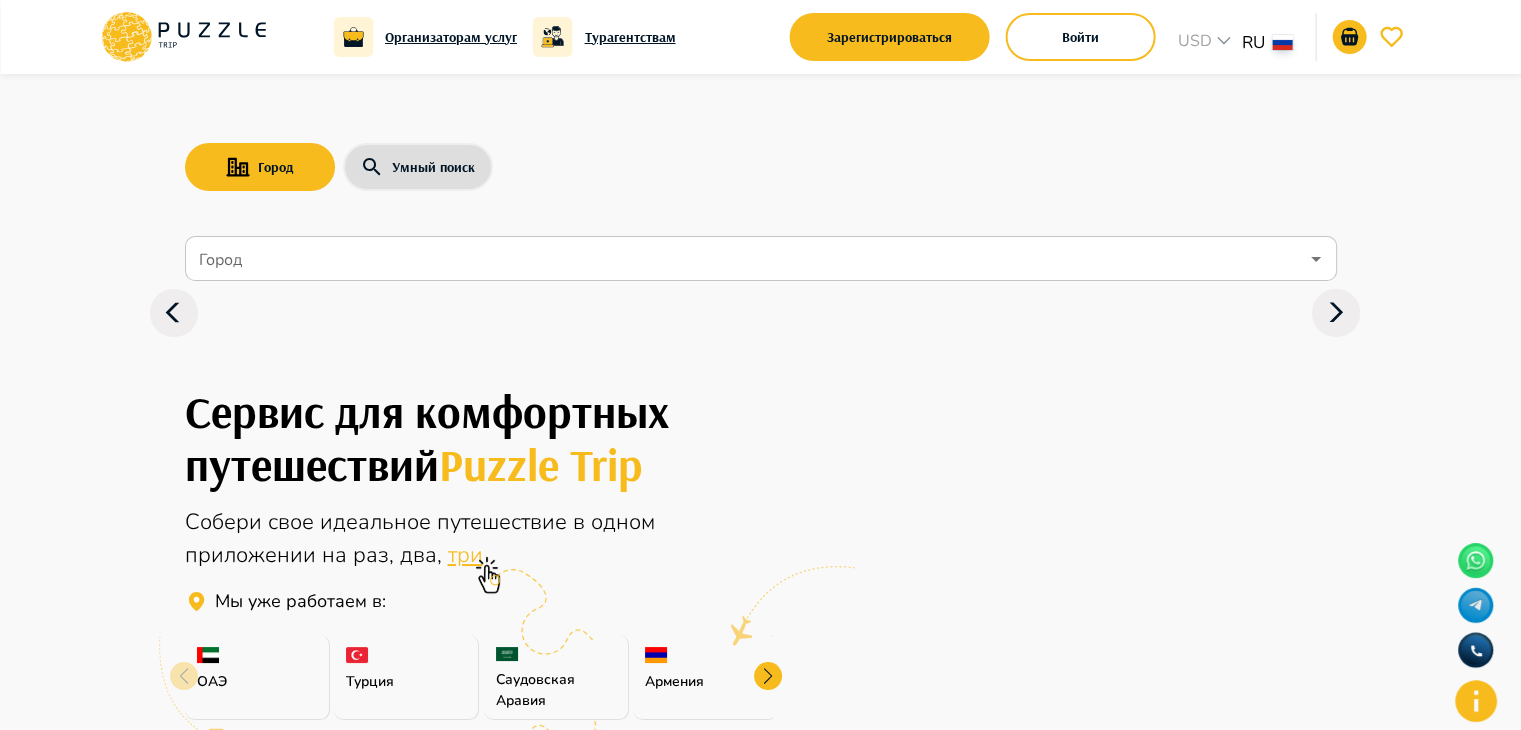 click 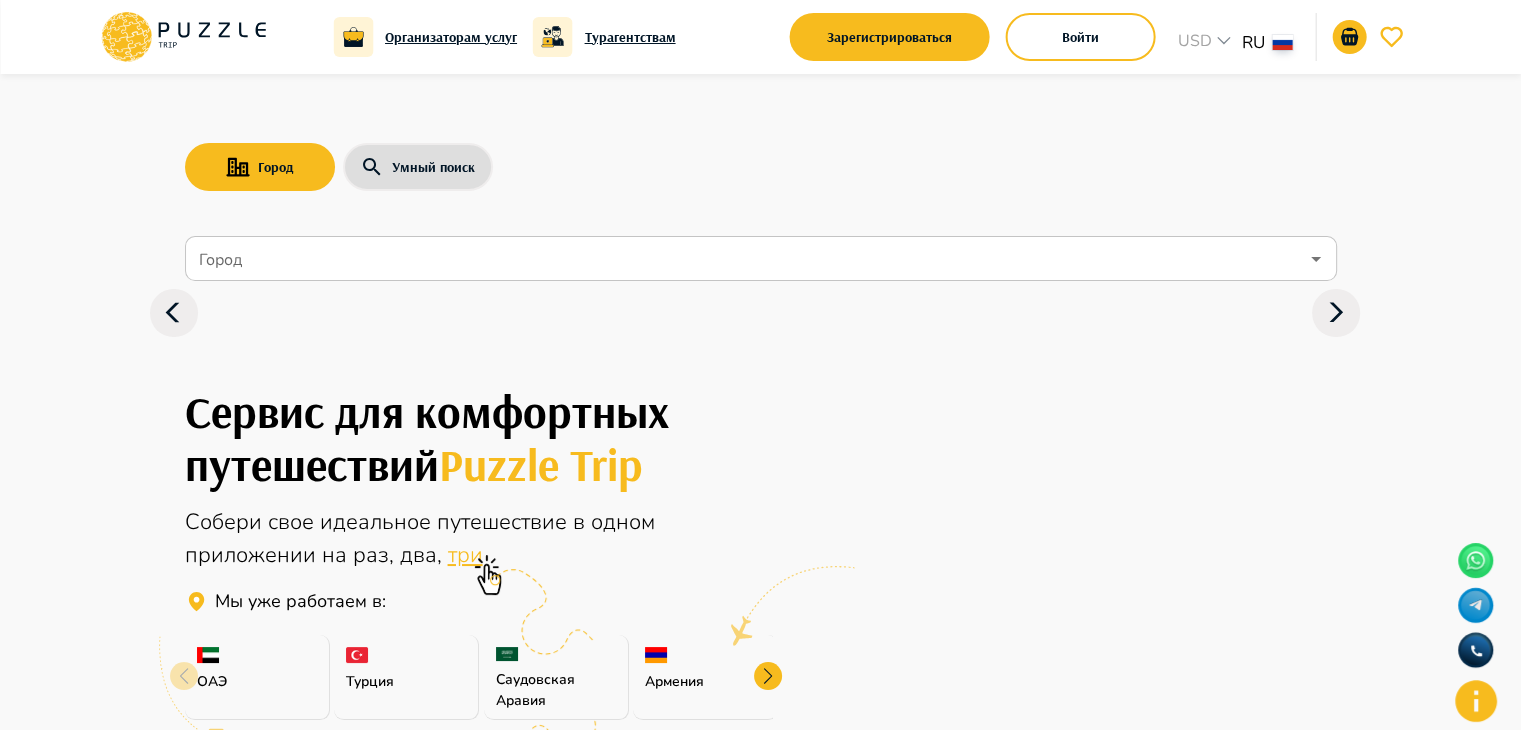 click on "Турагентствам" at bounding box center [630, 37] 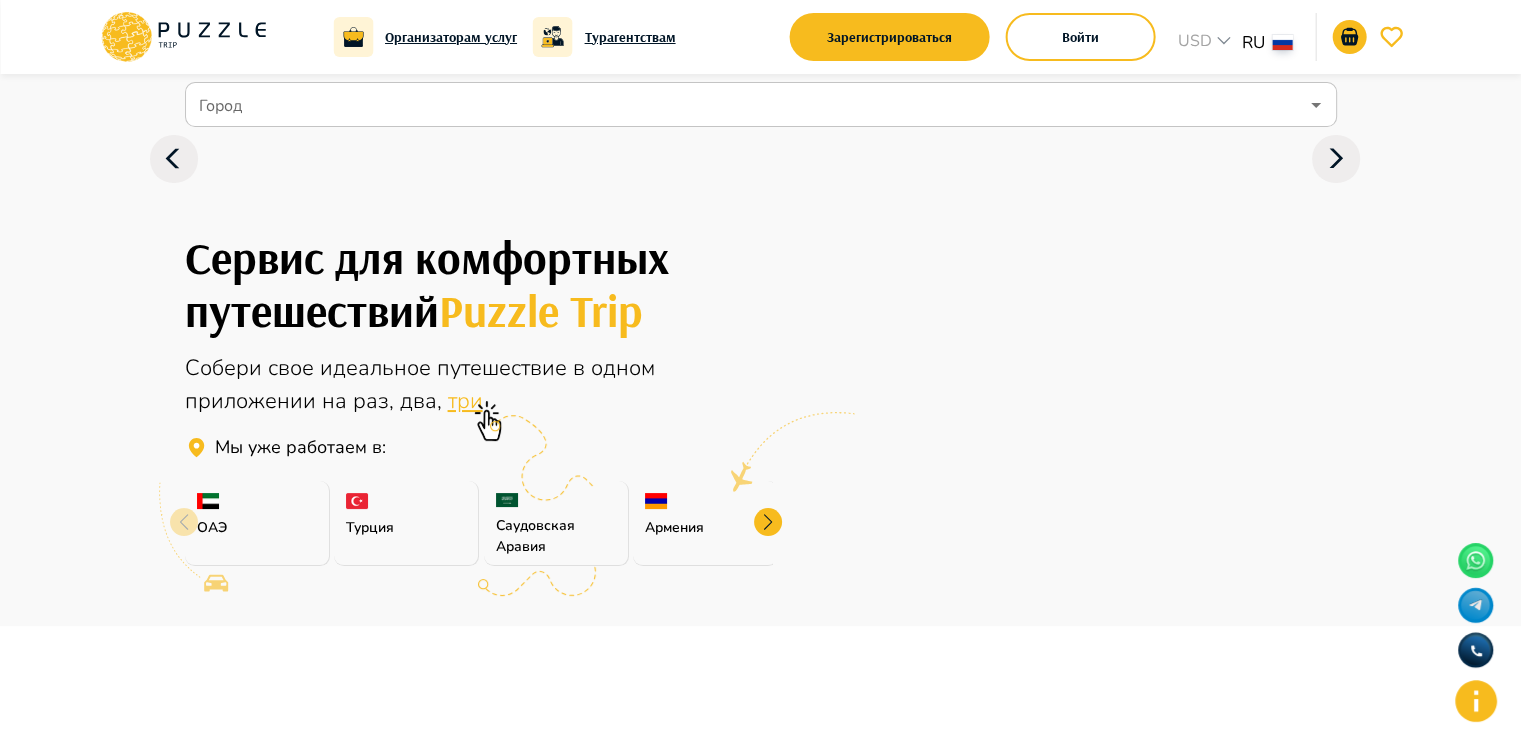 scroll, scrollTop: 155, scrollLeft: 0, axis: vertical 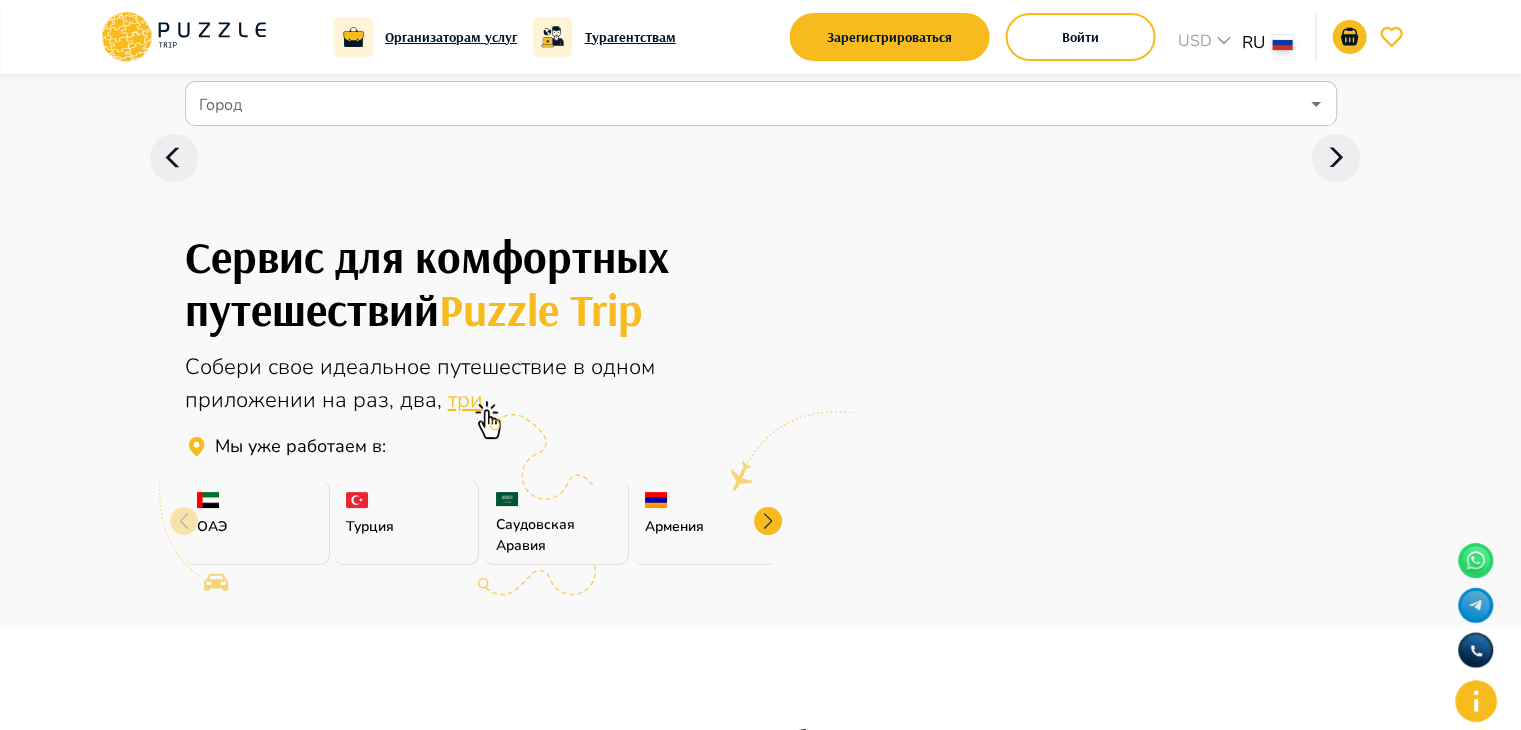 drag, startPoint x: 1098, startPoint y: 57, endPoint x: 984, endPoint y: 333, distance: 298.61682 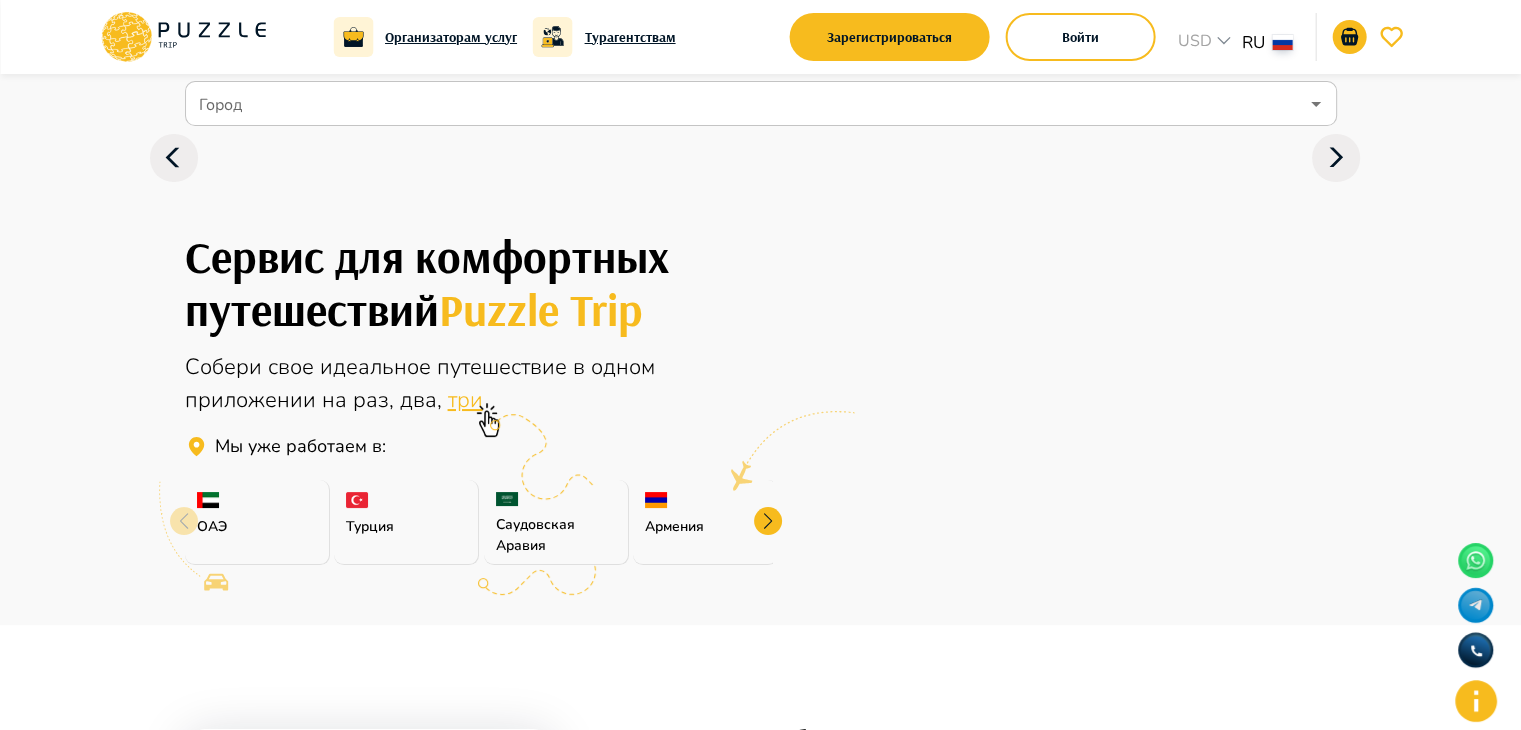 click 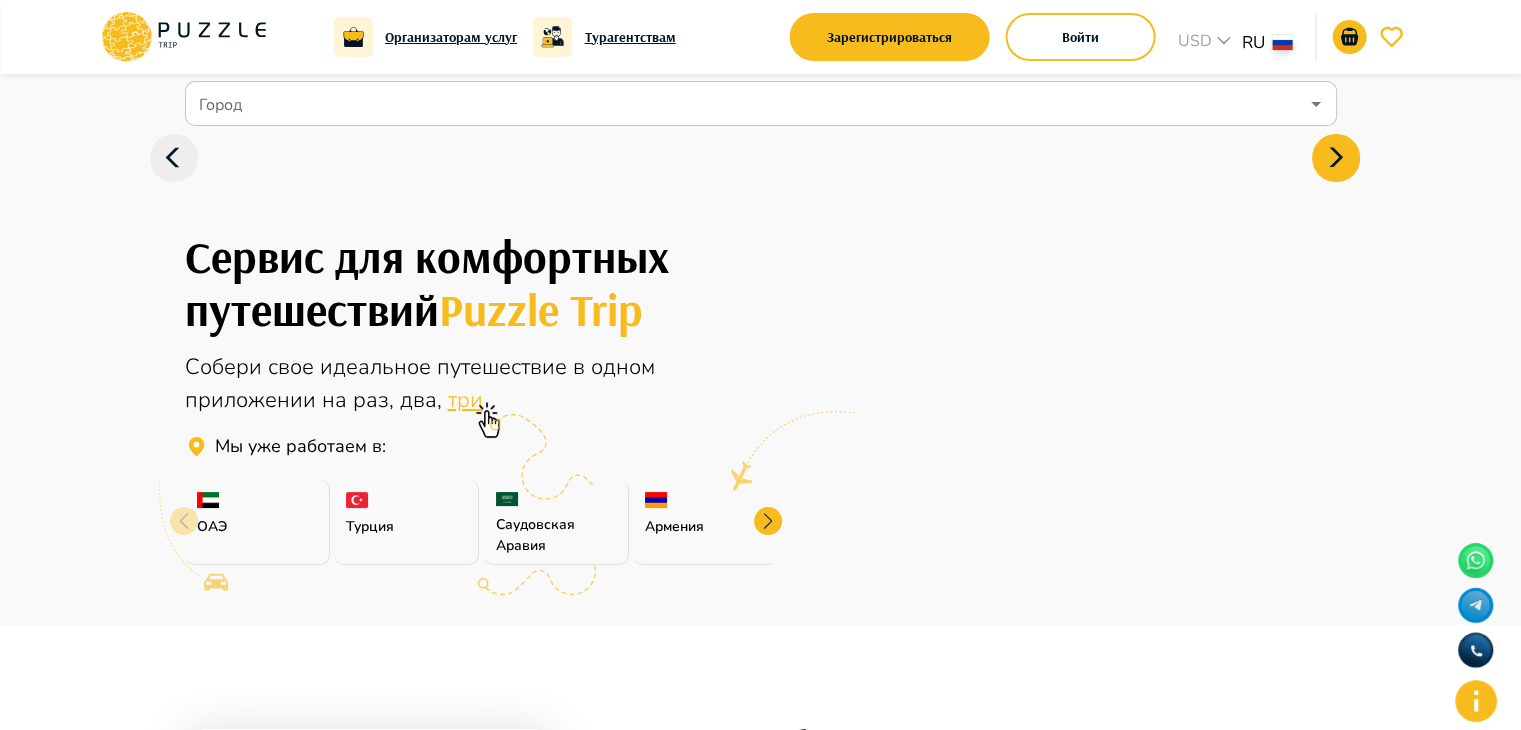 click 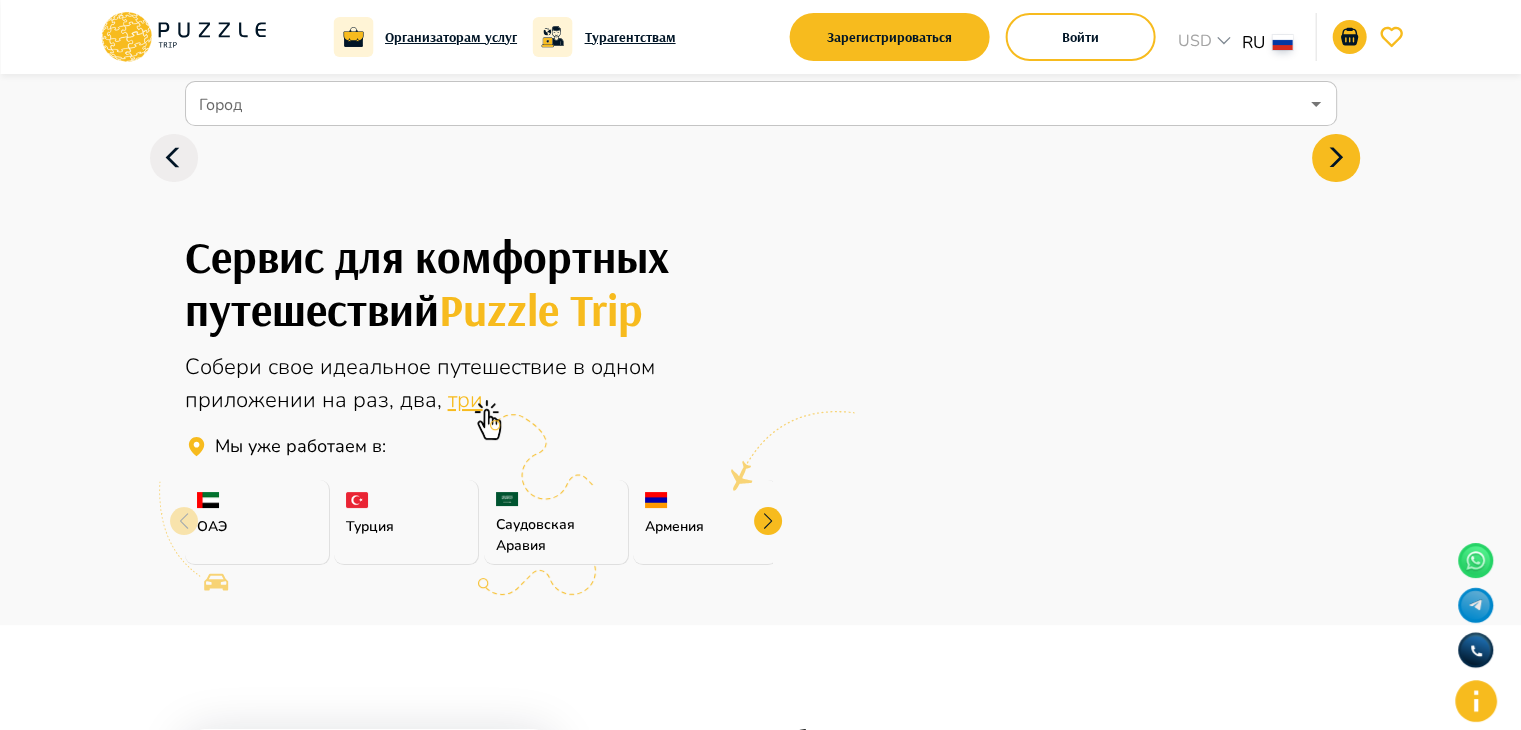 click 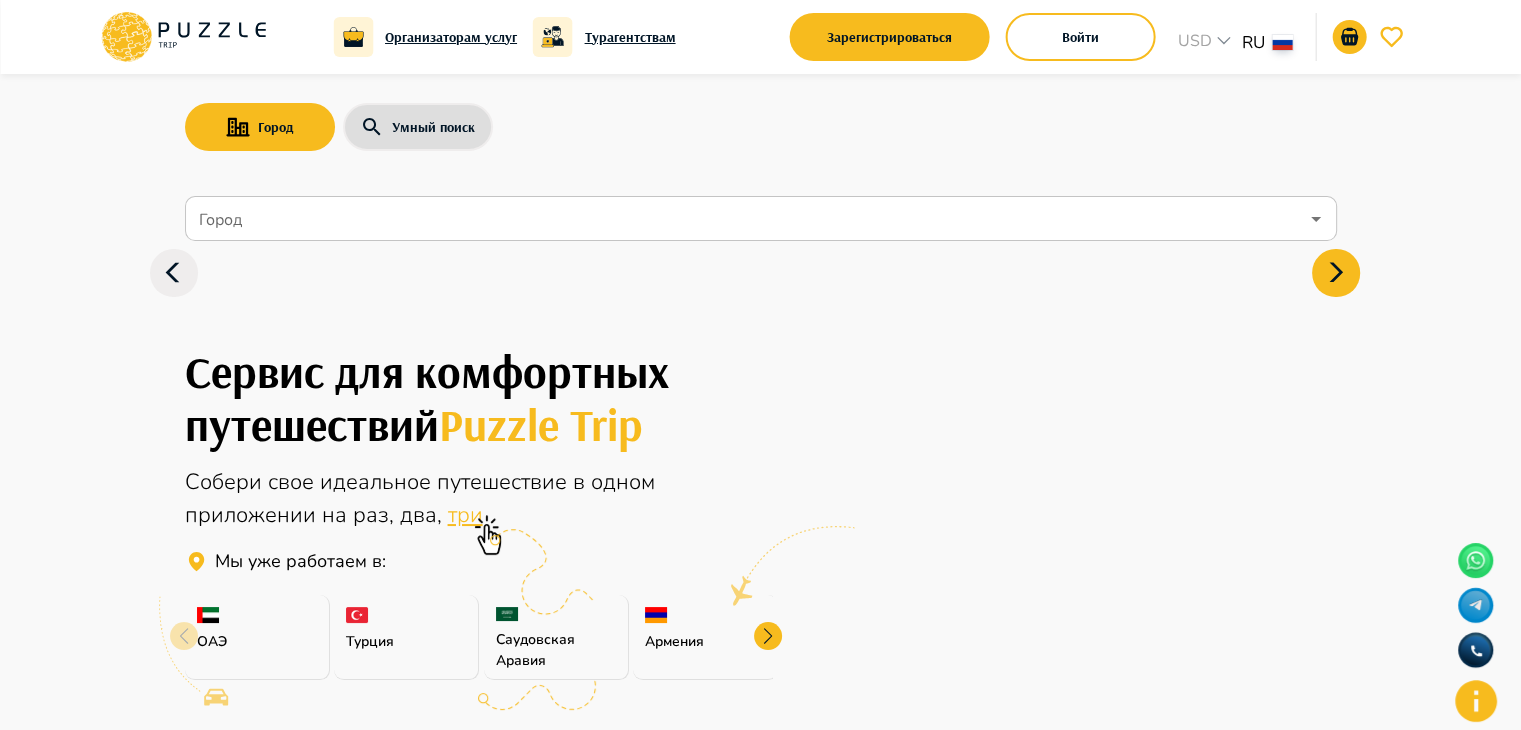 scroll, scrollTop: 0, scrollLeft: 0, axis: both 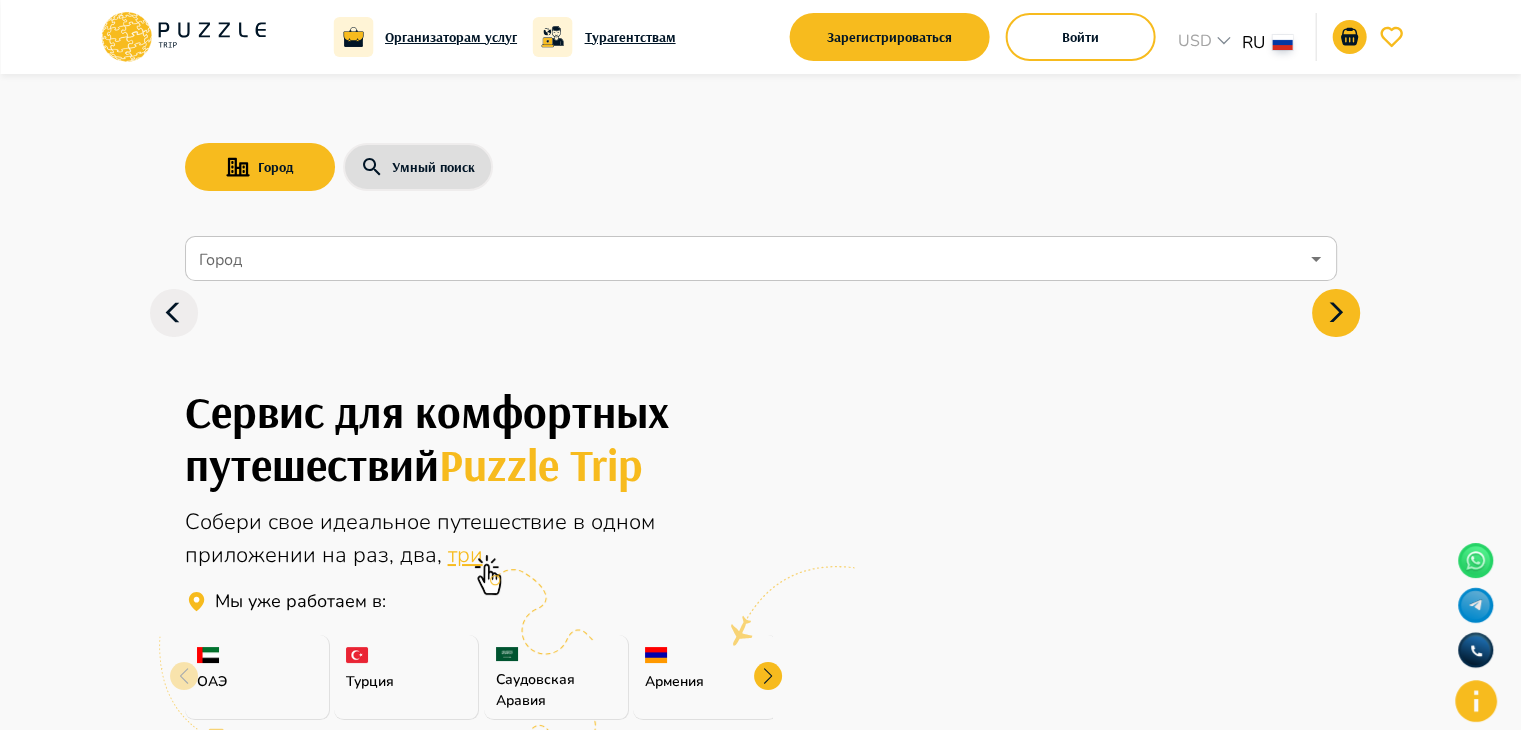 click 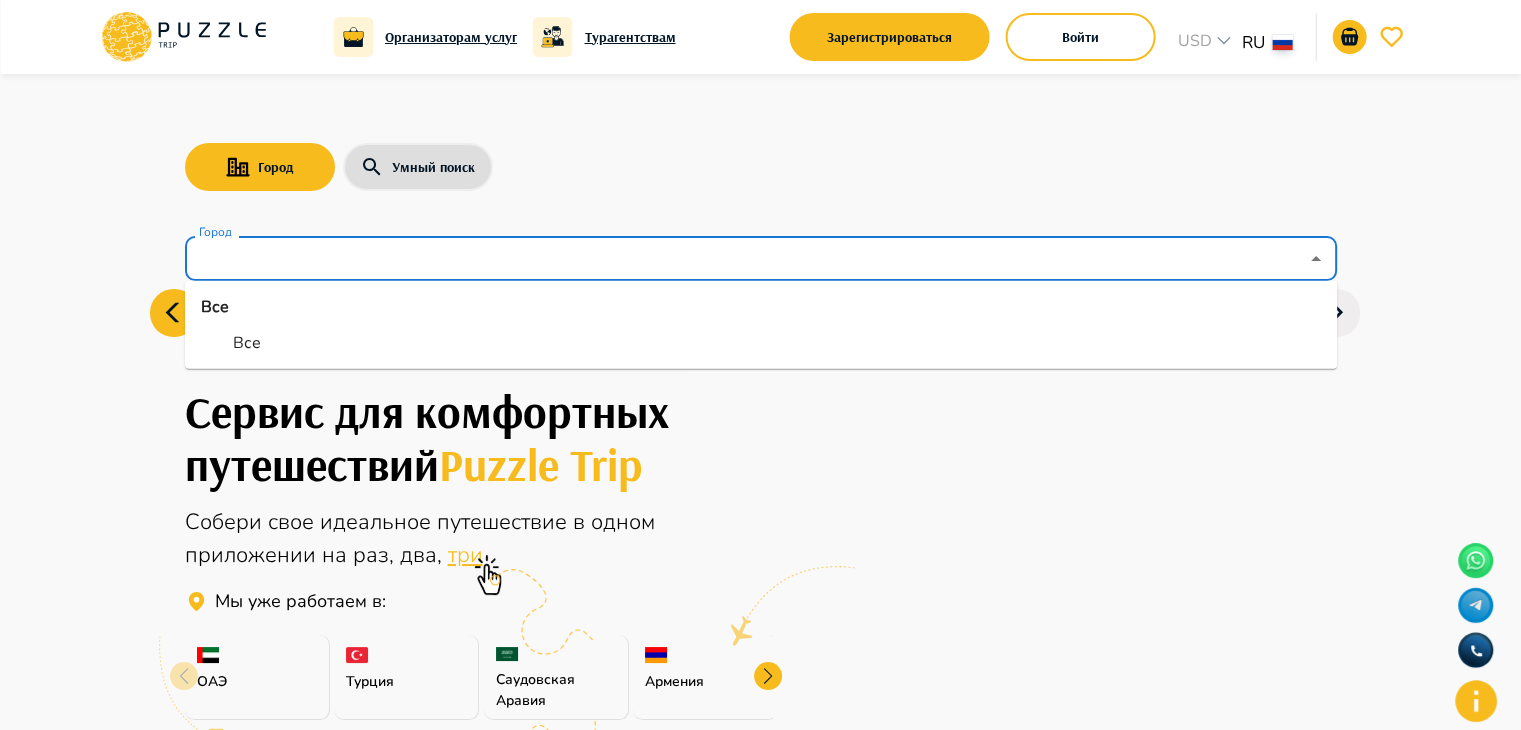 click on "Город" at bounding box center (746, 259) 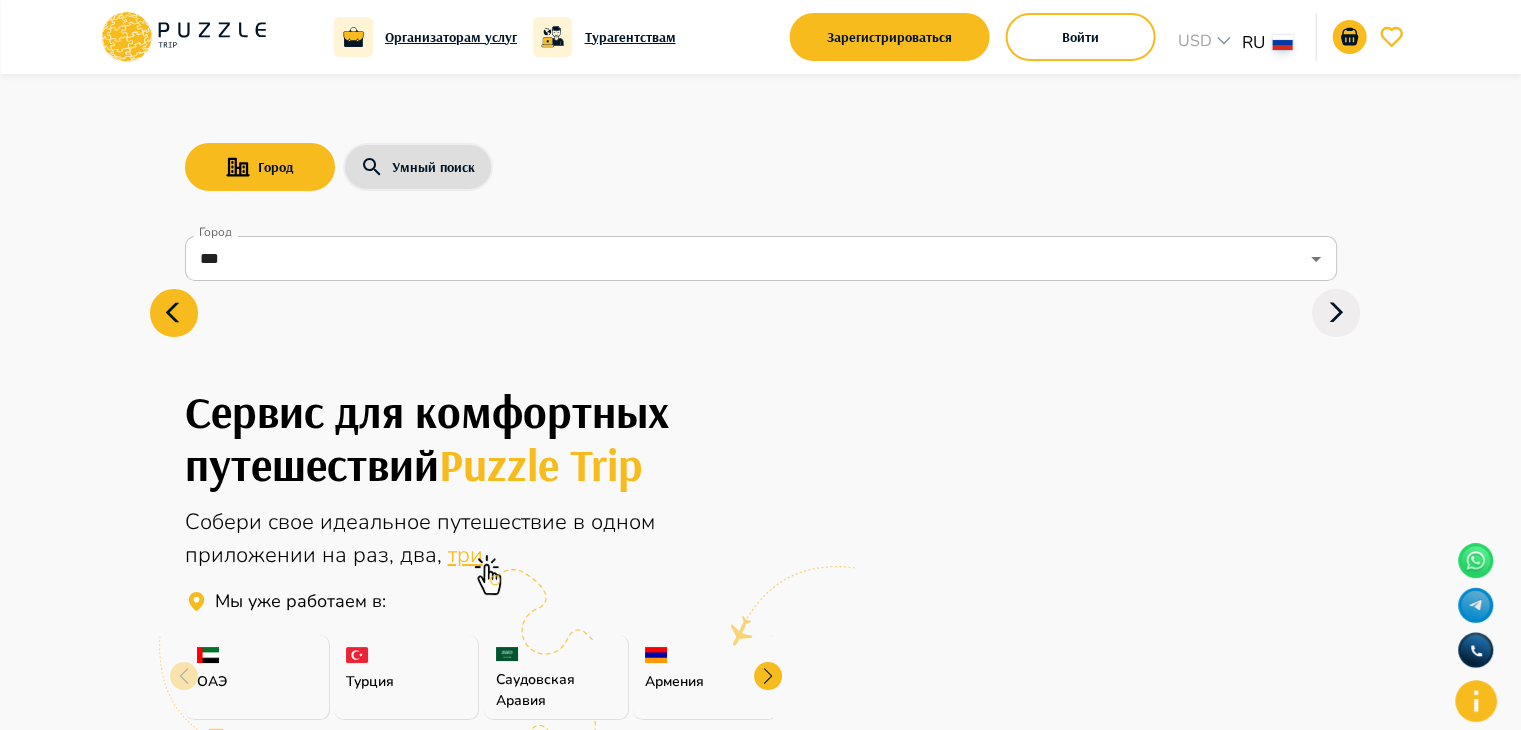 click at bounding box center [761, 313] 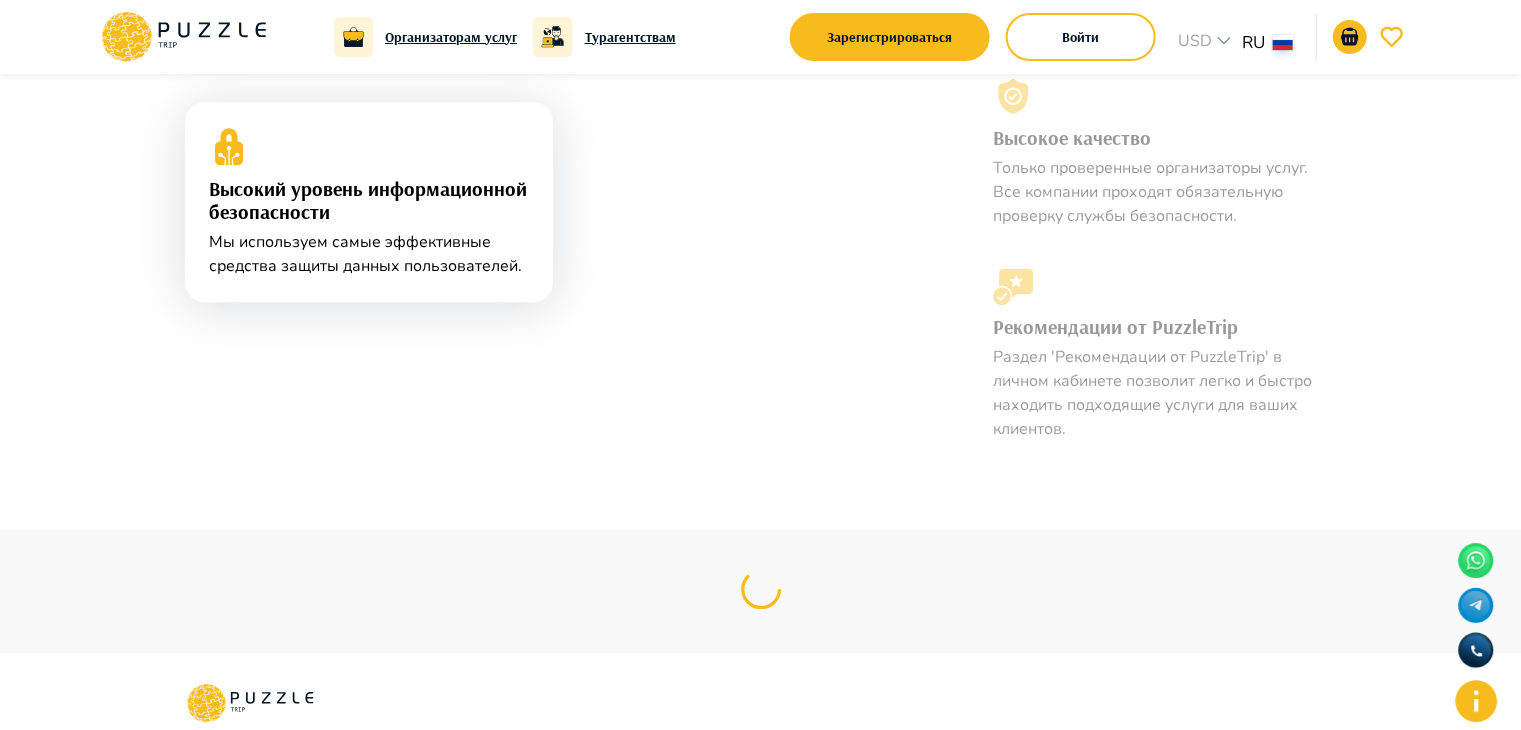 scroll, scrollTop: 1588, scrollLeft: 0, axis: vertical 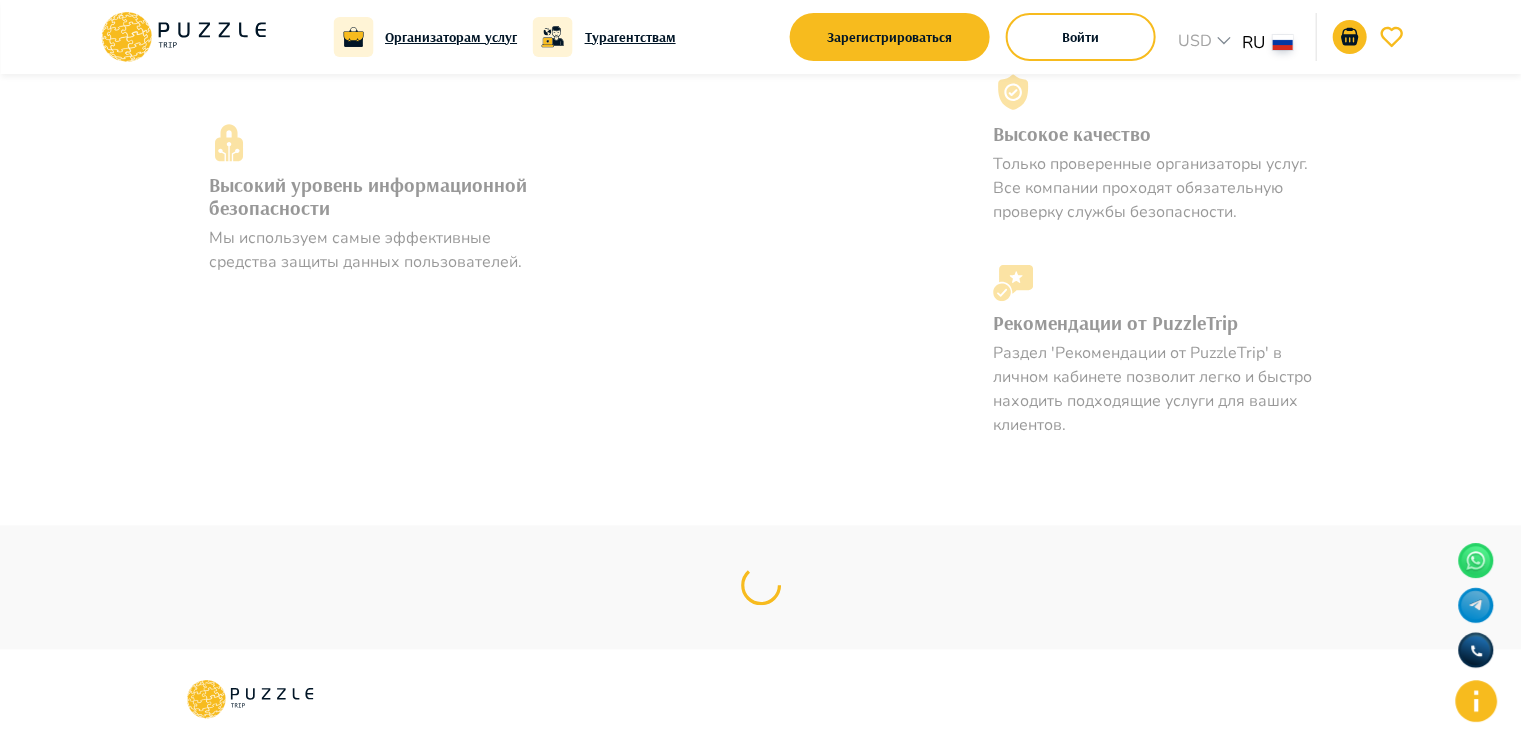 click on "Раздел 'Рекомендации от PuzzleTrip' в личном кабинете позволит легко и быстро находить подходящие услуги для ваших клиентов." at bounding box center [1153, 389] 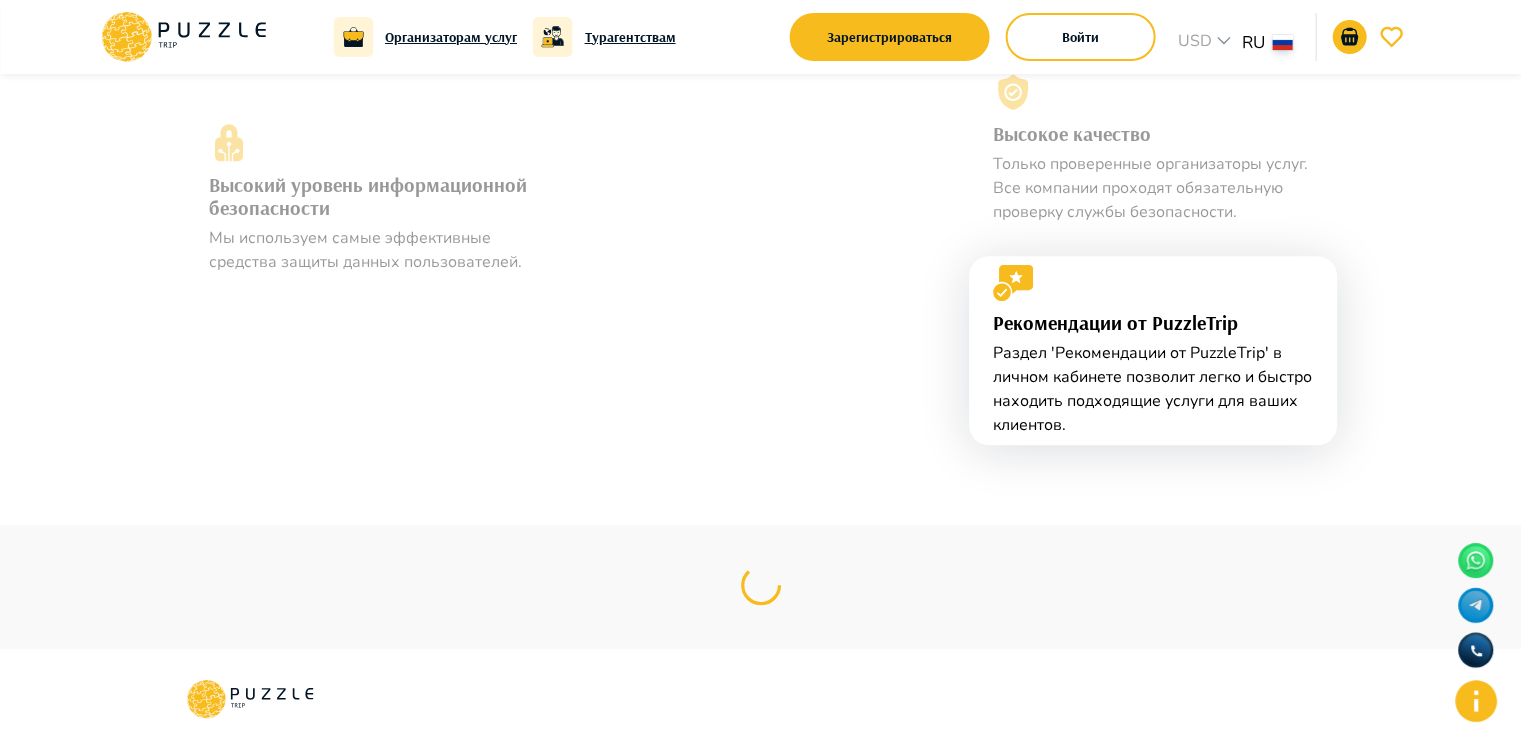 click on "Высокое качество" at bounding box center [1153, 134] 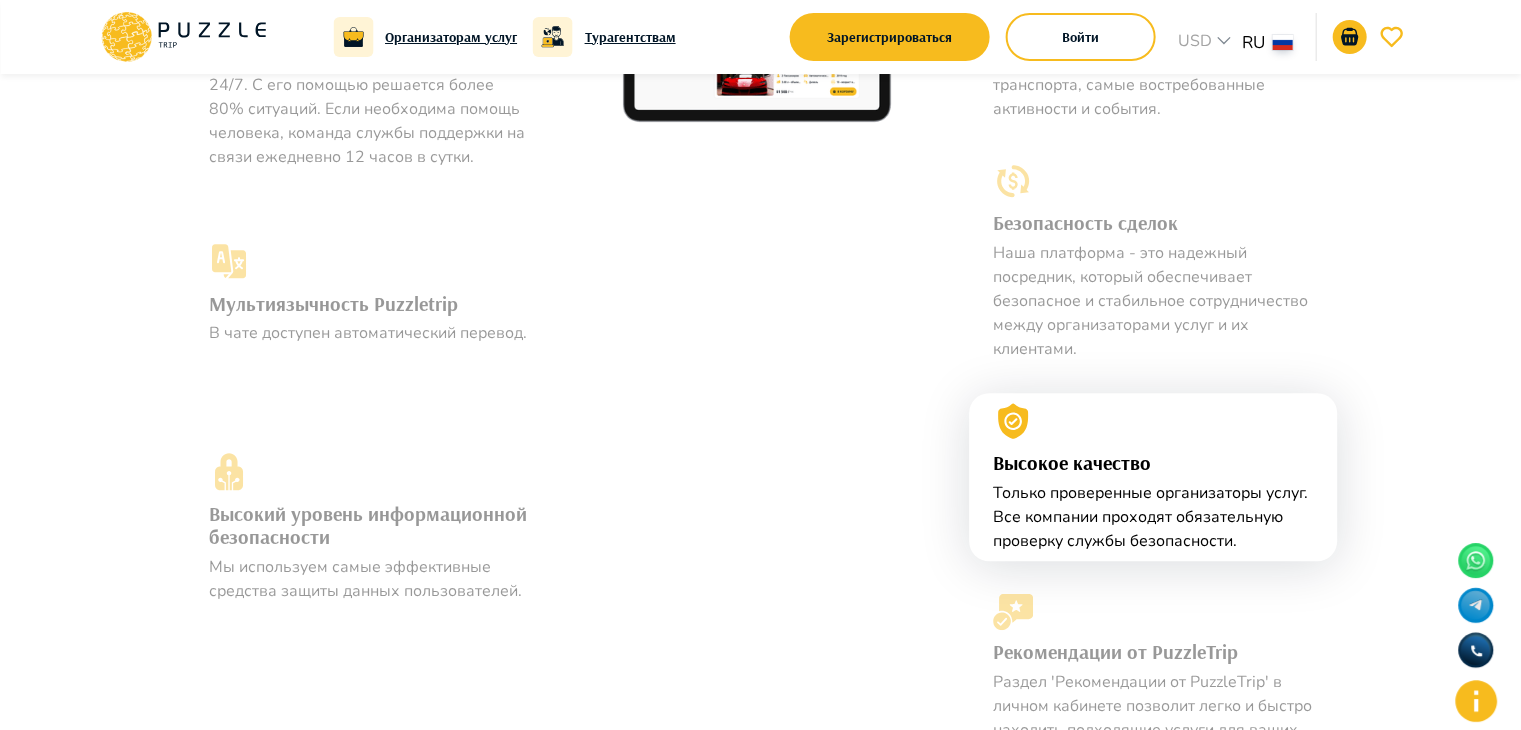 scroll, scrollTop: 1252, scrollLeft: 0, axis: vertical 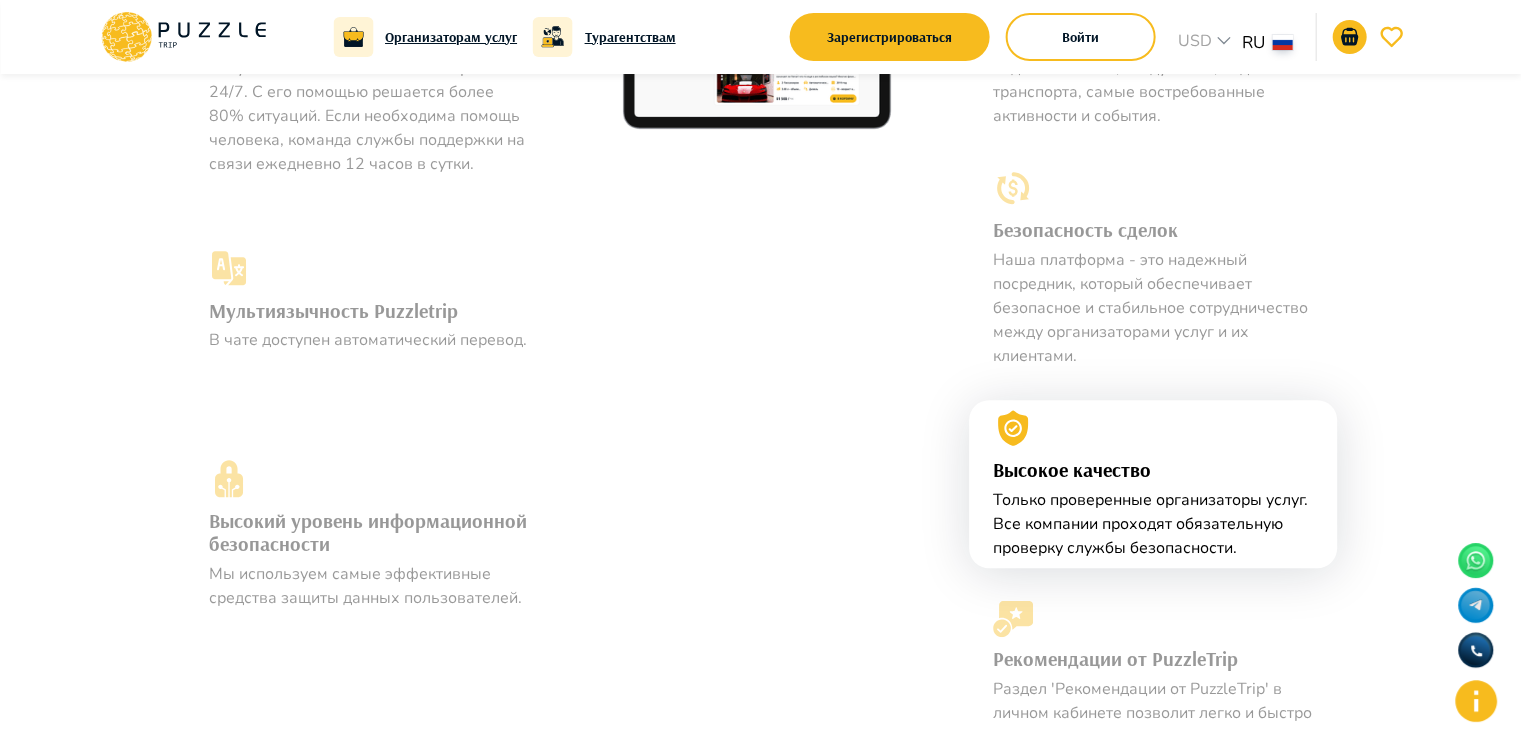 click on "Наша платформа - это надежный посредник, который обеспечивает безопасное и стабильное сотрудничество между организаторами услуг и их клиентами." at bounding box center (1153, 308) 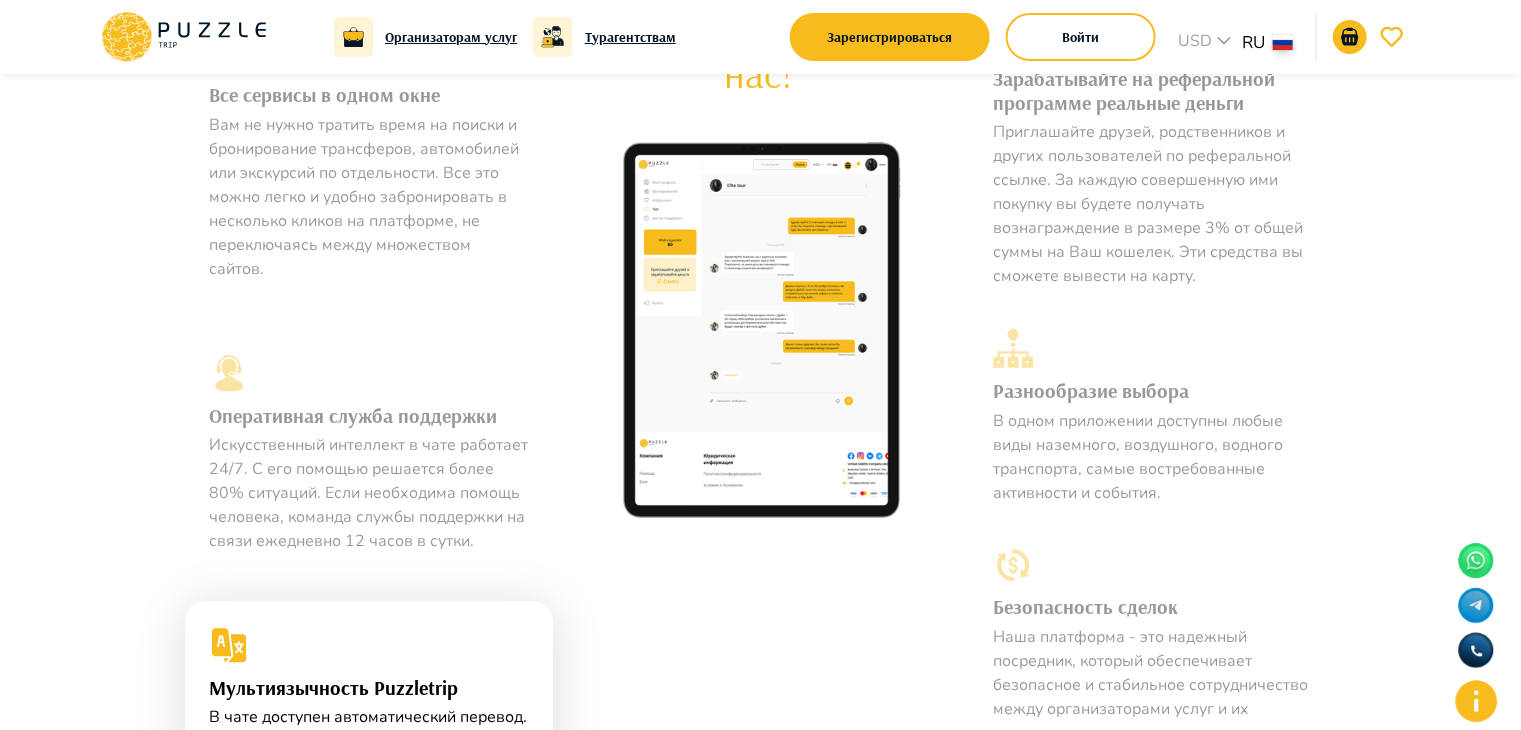 scroll, scrollTop: 832, scrollLeft: 0, axis: vertical 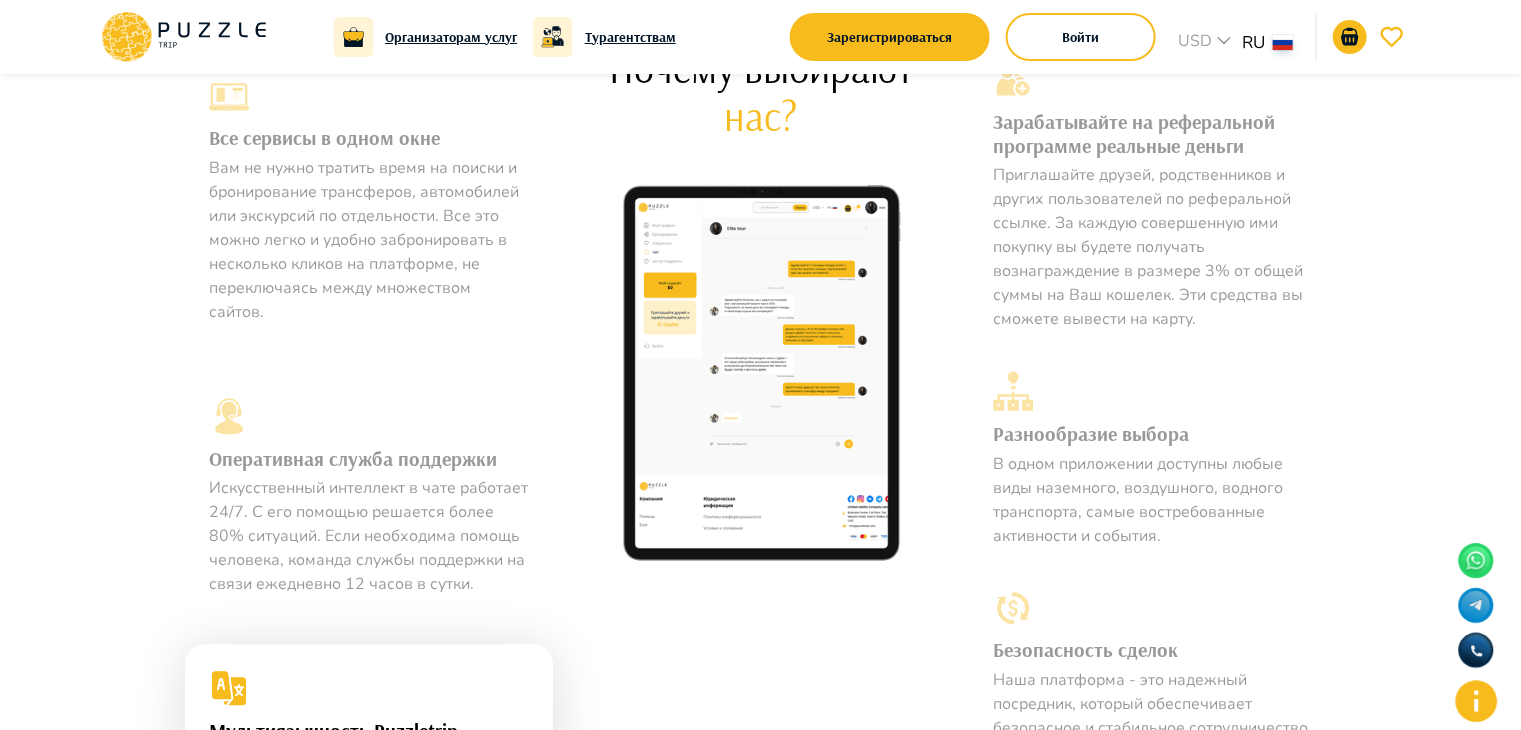 click on "Искусственный интеллект в чате работает 24/7. С его помощью решается более 80% ситуаций. Если необходима помощь человека, команда службы поддержки на связи ежедневно 12 часов в сутки." at bounding box center [369, 536] 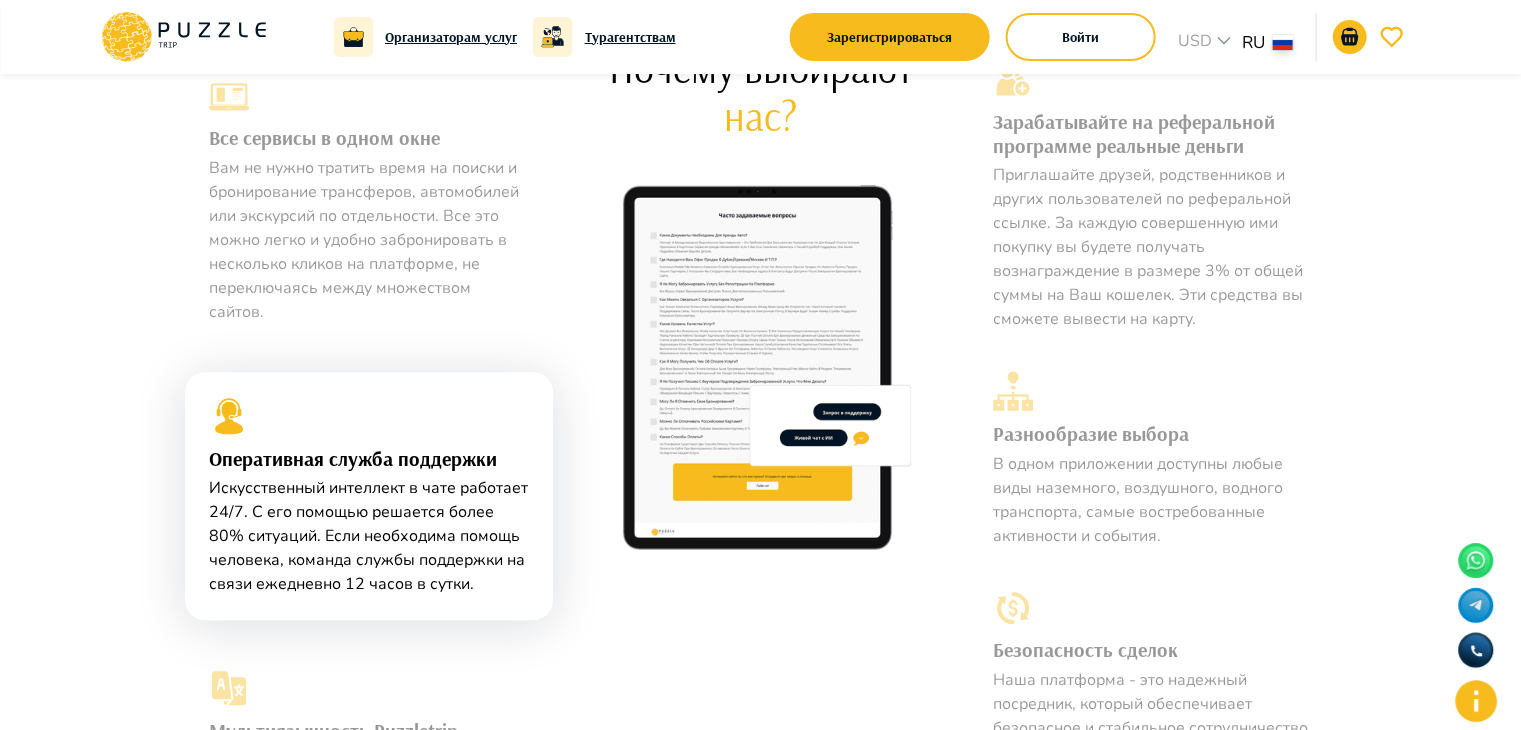 click on "Вам не нужно тратить время на поиски и бронирование трансферов, автомобилей или экскурсий по отдельности. Все это можно легко и удобно забронировать в несколько кликов на платформе, не переключаясь между множеством сайтов." at bounding box center [369, 240] 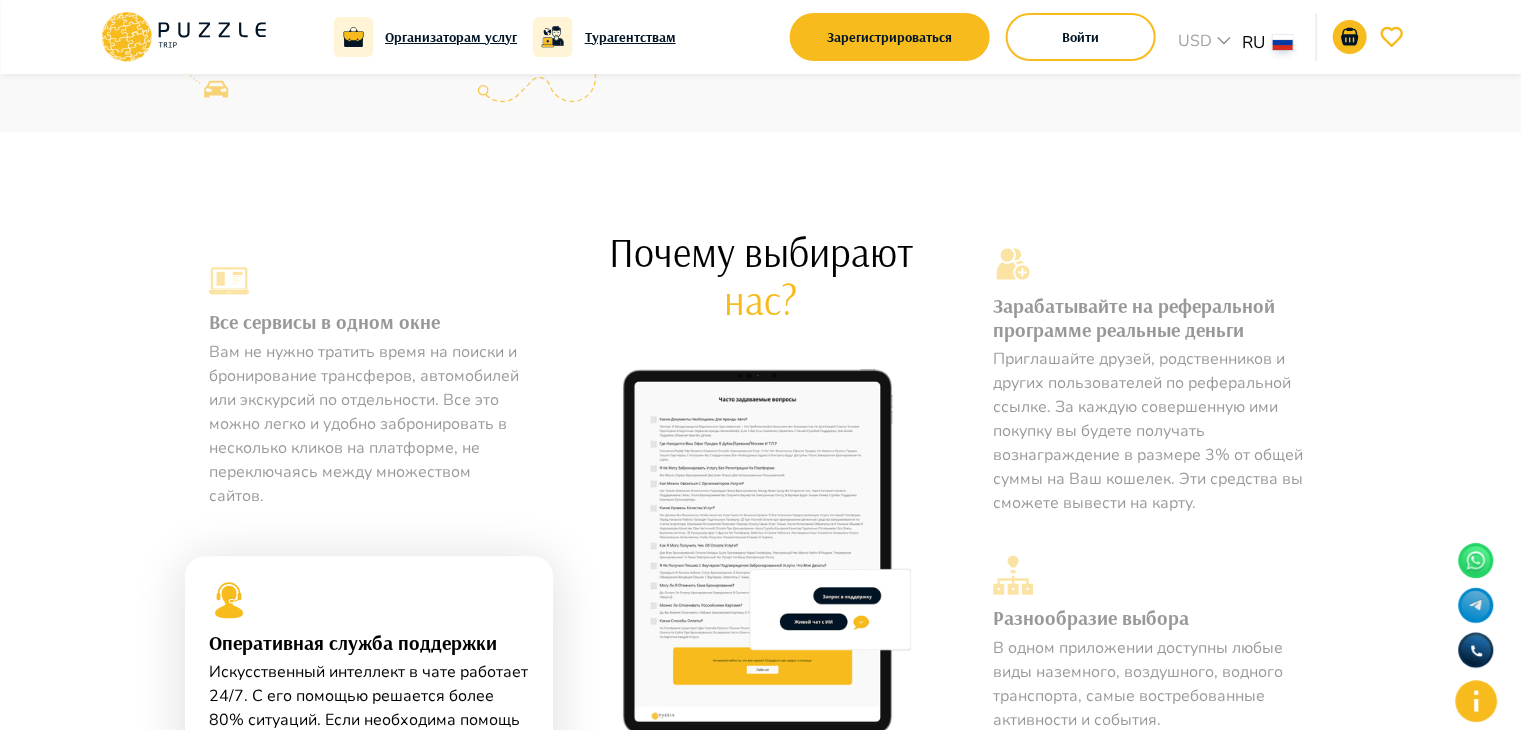 scroll, scrollTop: 636, scrollLeft: 0, axis: vertical 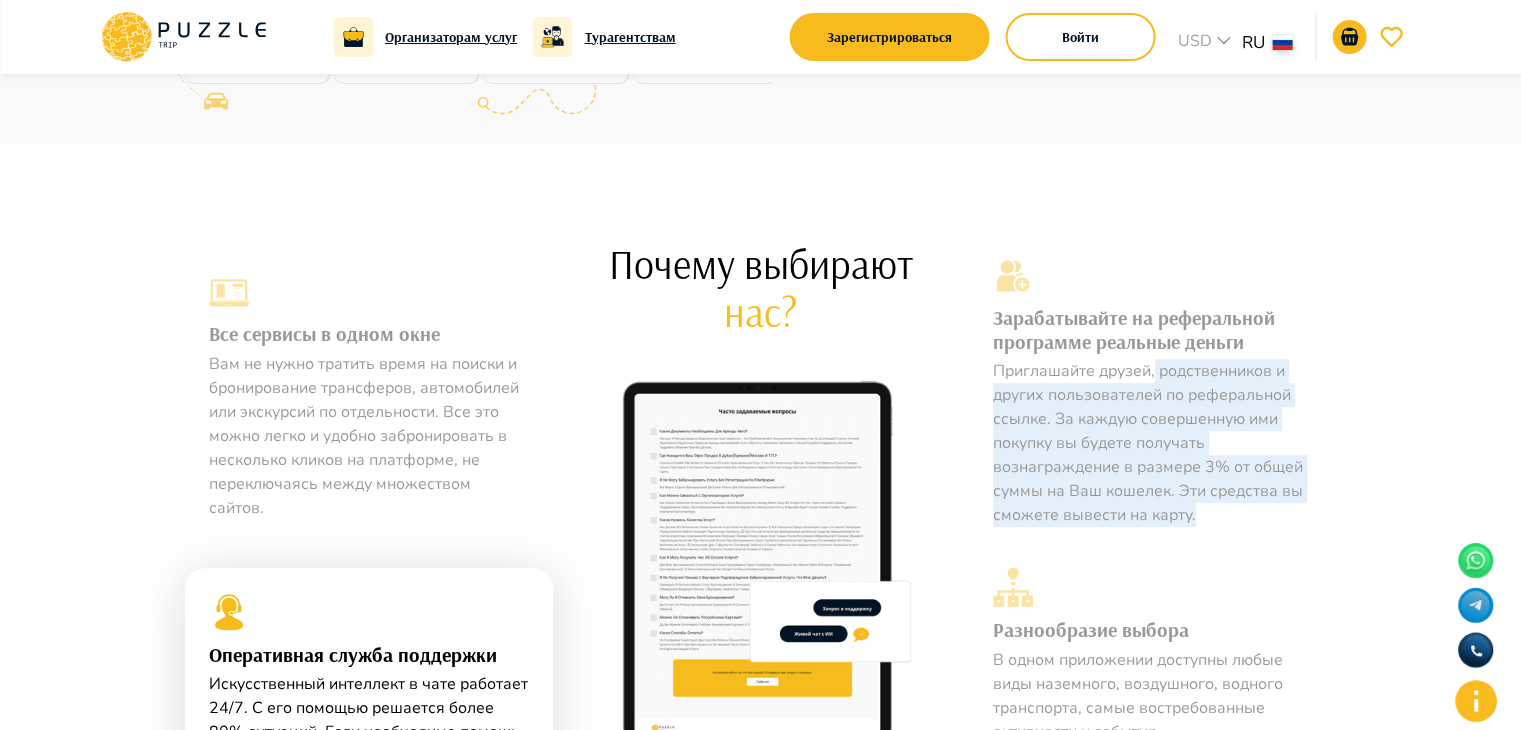 drag, startPoint x: 1495, startPoint y: 510, endPoint x: 1146, endPoint y: 375, distance: 374.20047 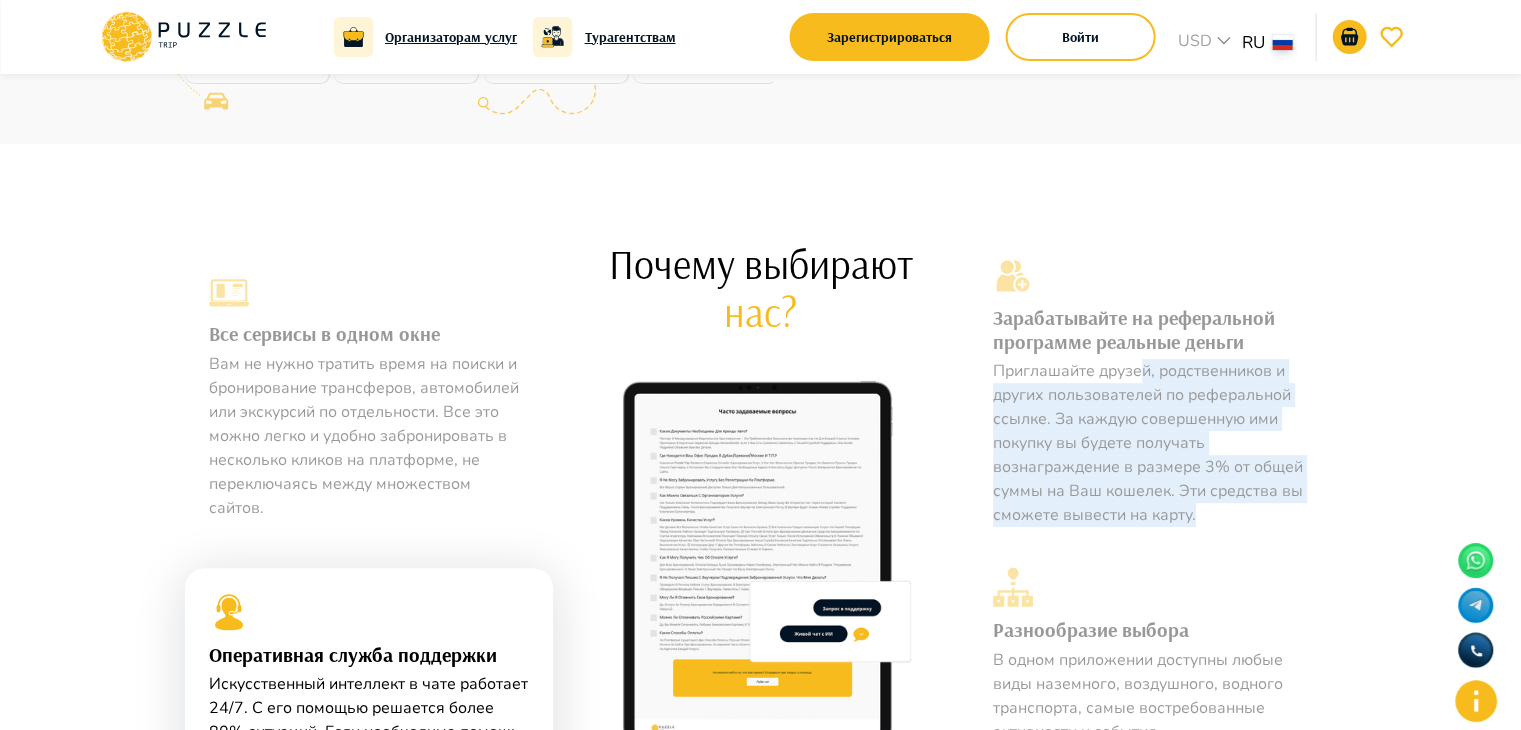 click on "Все сервисы в одном окне  Вам не нужно тратить время на поиски и бронирование трансферов, автомобилей или экскурсий по отдельности. Все это можно легко и удобно забронировать в несколько кликов на платформе, не переключаясь между множеством сайтов. Оперативная служба поддержки Искусственный интеллект в чате работает 24/7. С его помощью решается более 80% ситуаций. Если необходима помощь человека, команда службы поддержки на связи ежедневно 12 часов в сутки. Мультиязычность Puzzletrip В чате доступен автоматический перевод. Почему   выбирают   нас?" at bounding box center (760, 810) 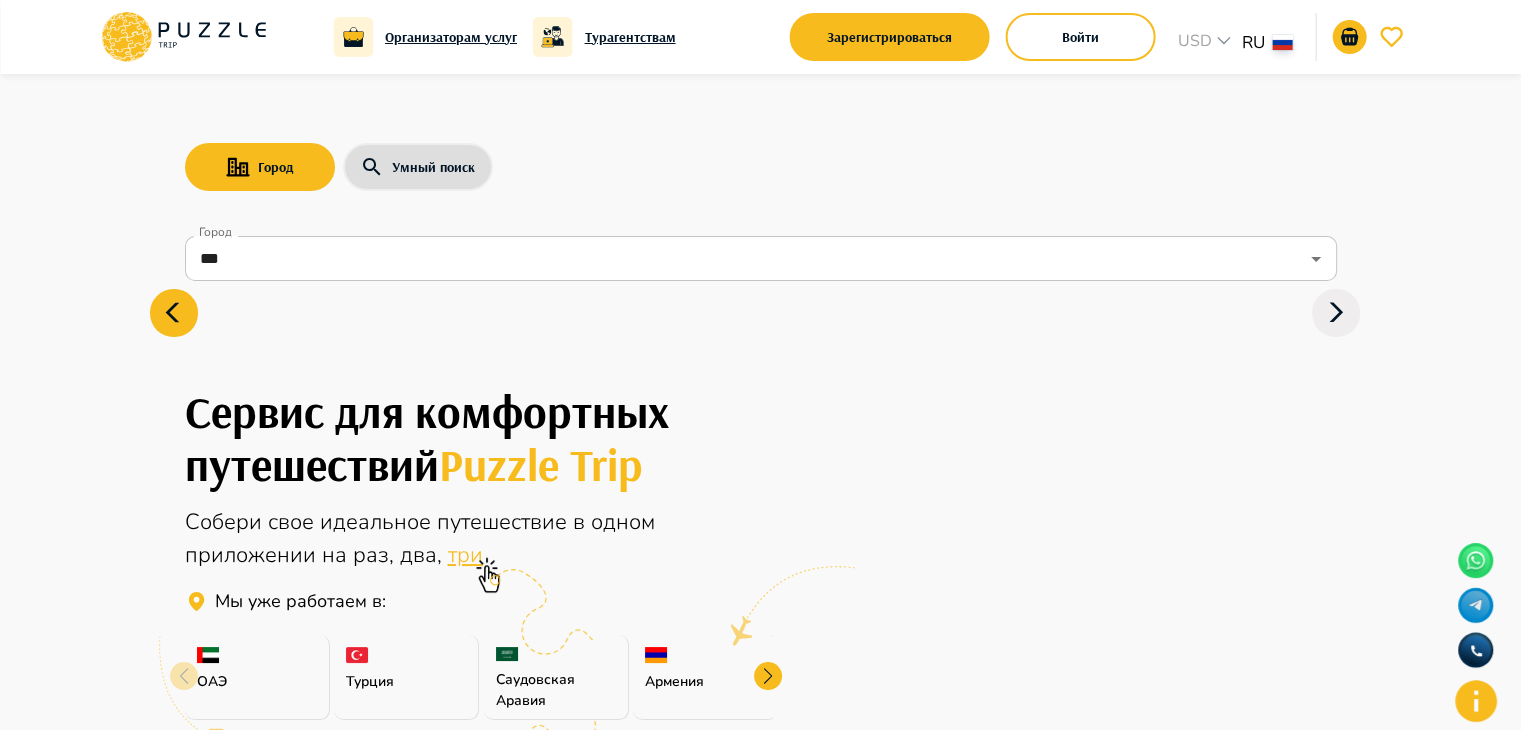 scroll, scrollTop: 0, scrollLeft: 0, axis: both 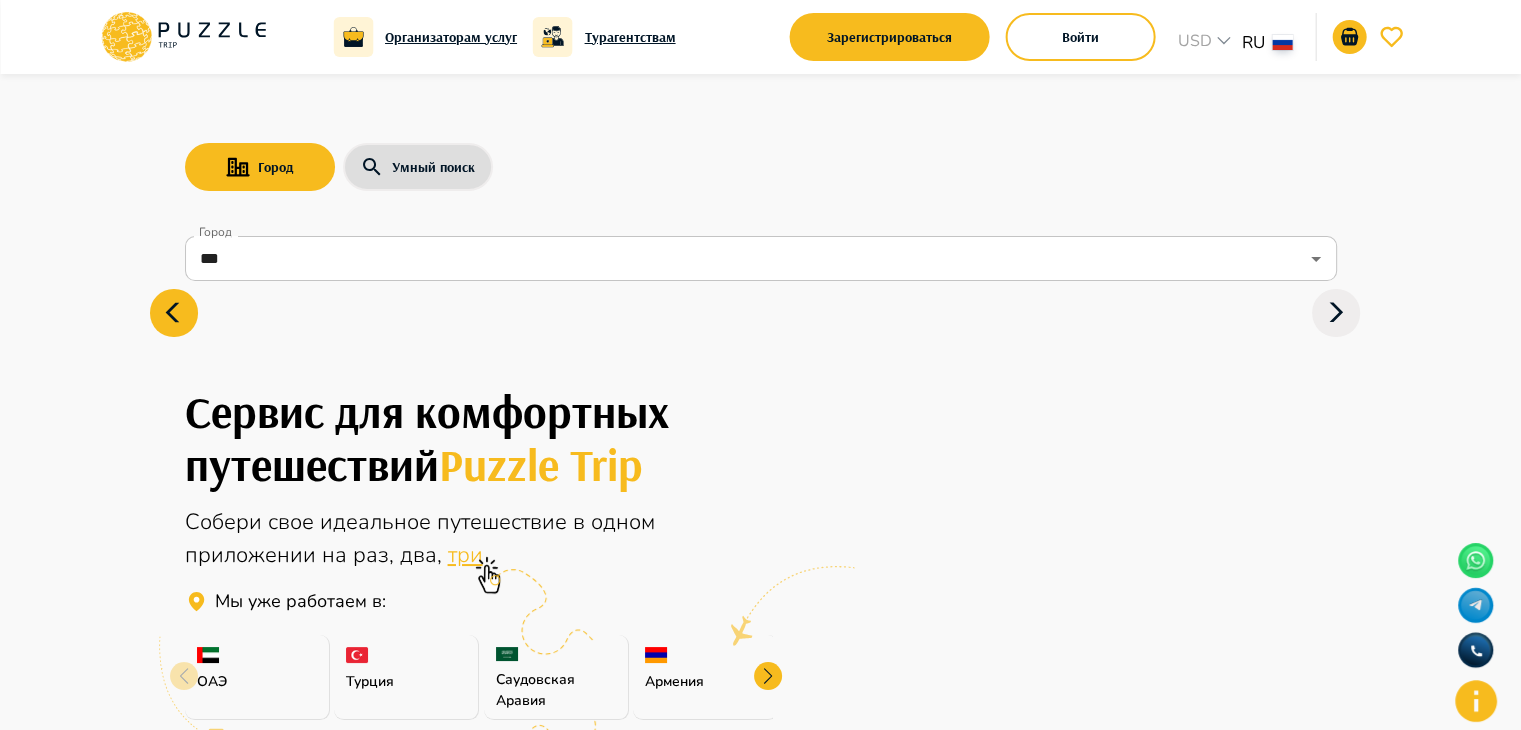 click on "Организаторам услуг" at bounding box center (451, 37) 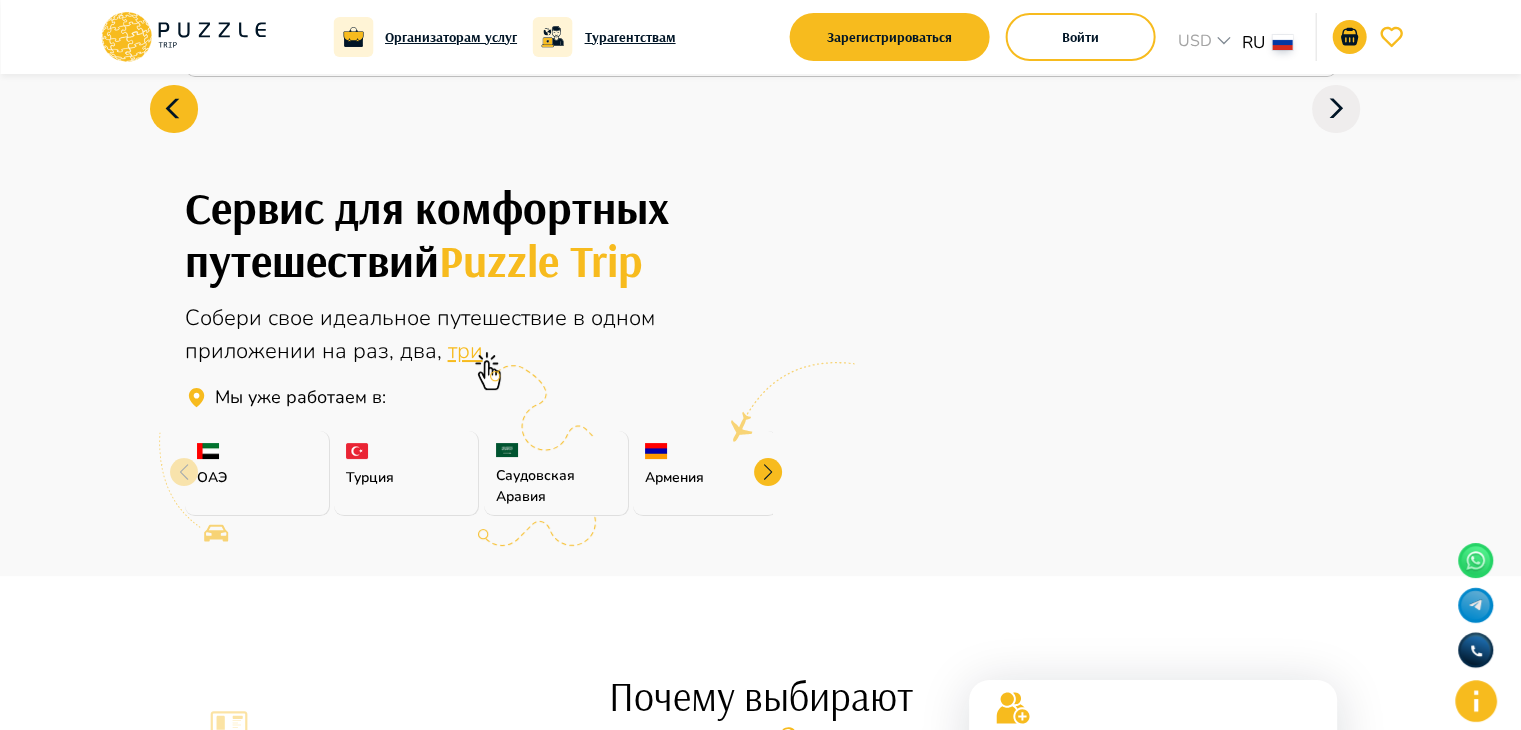 scroll, scrollTop: 182, scrollLeft: 0, axis: vertical 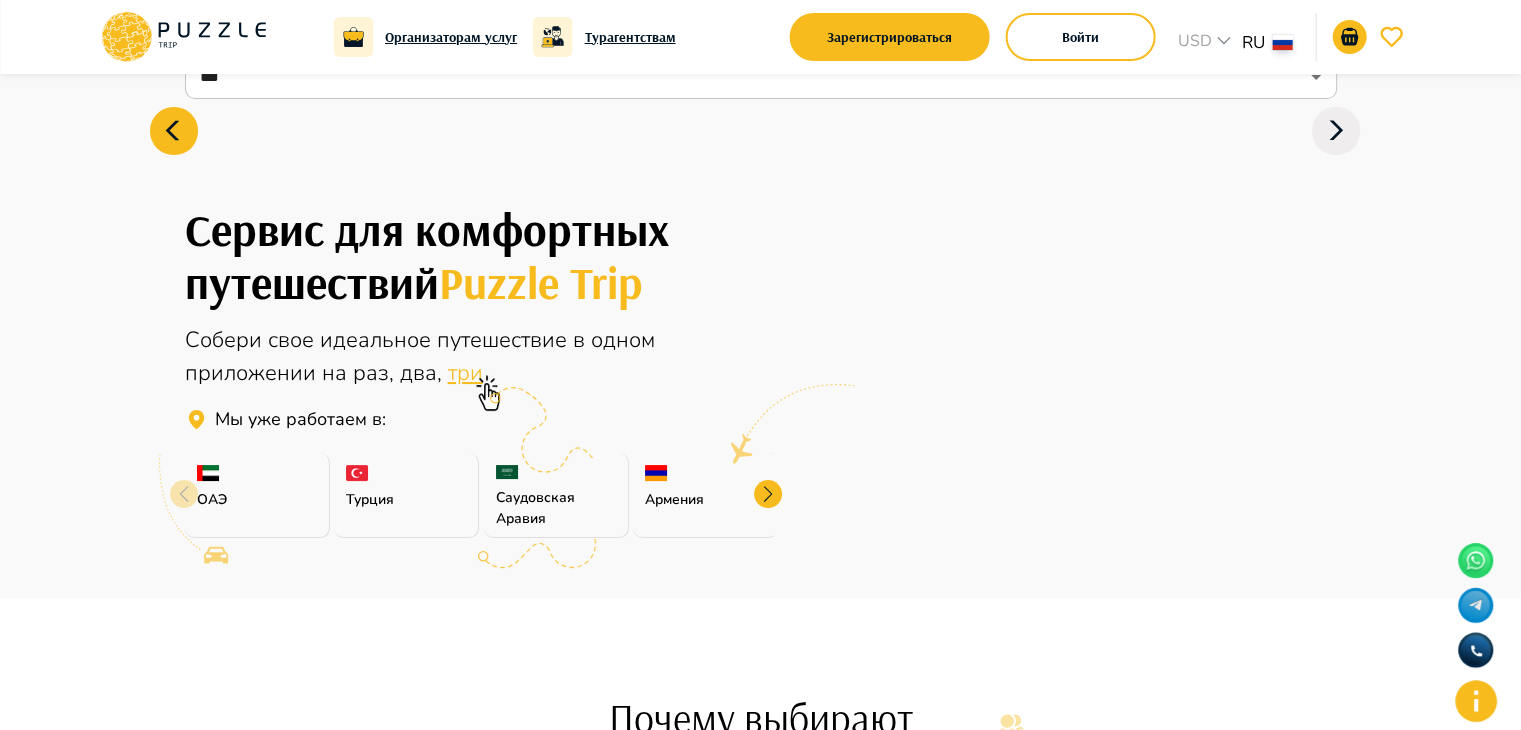 click on "три" at bounding box center [465, 373] 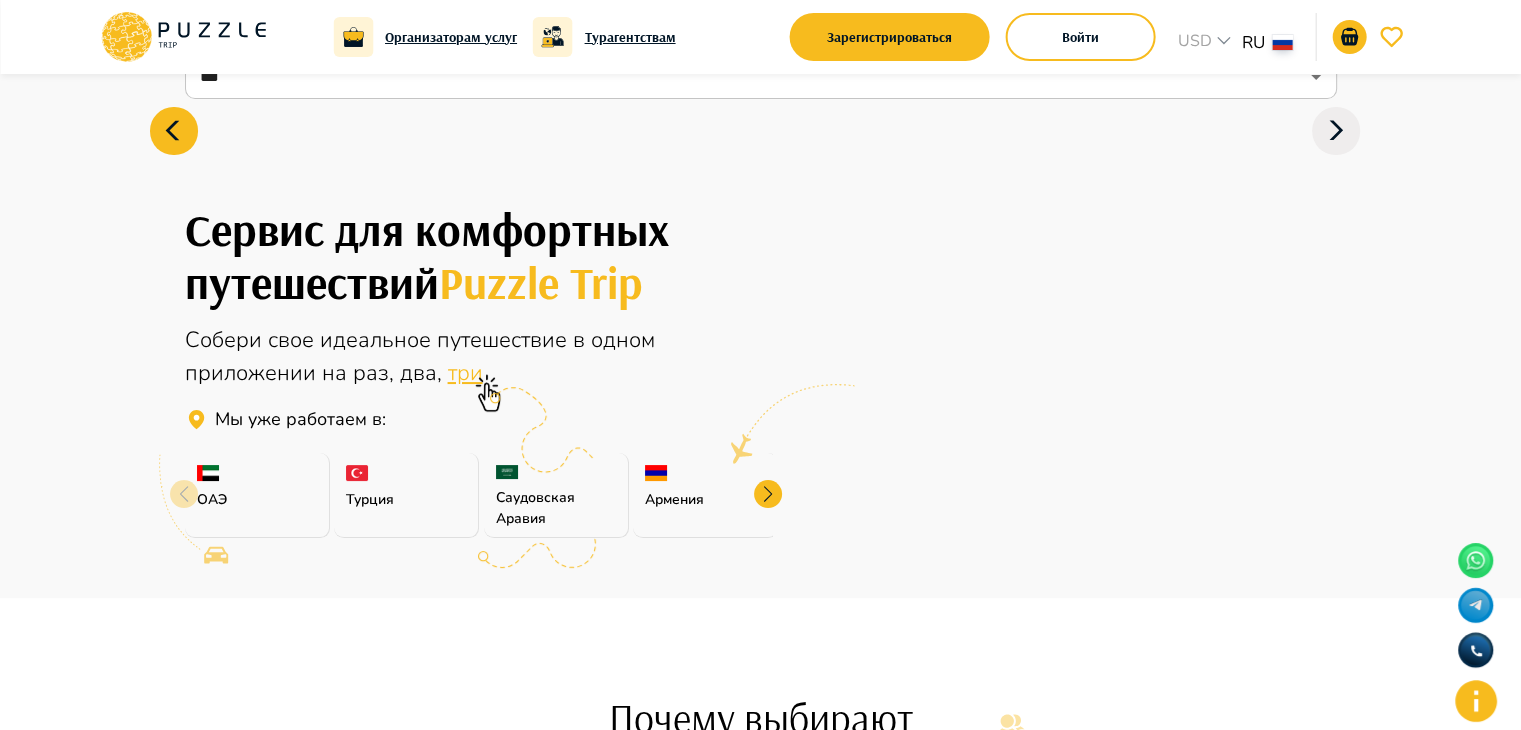scroll, scrollTop: 1, scrollLeft: 0, axis: vertical 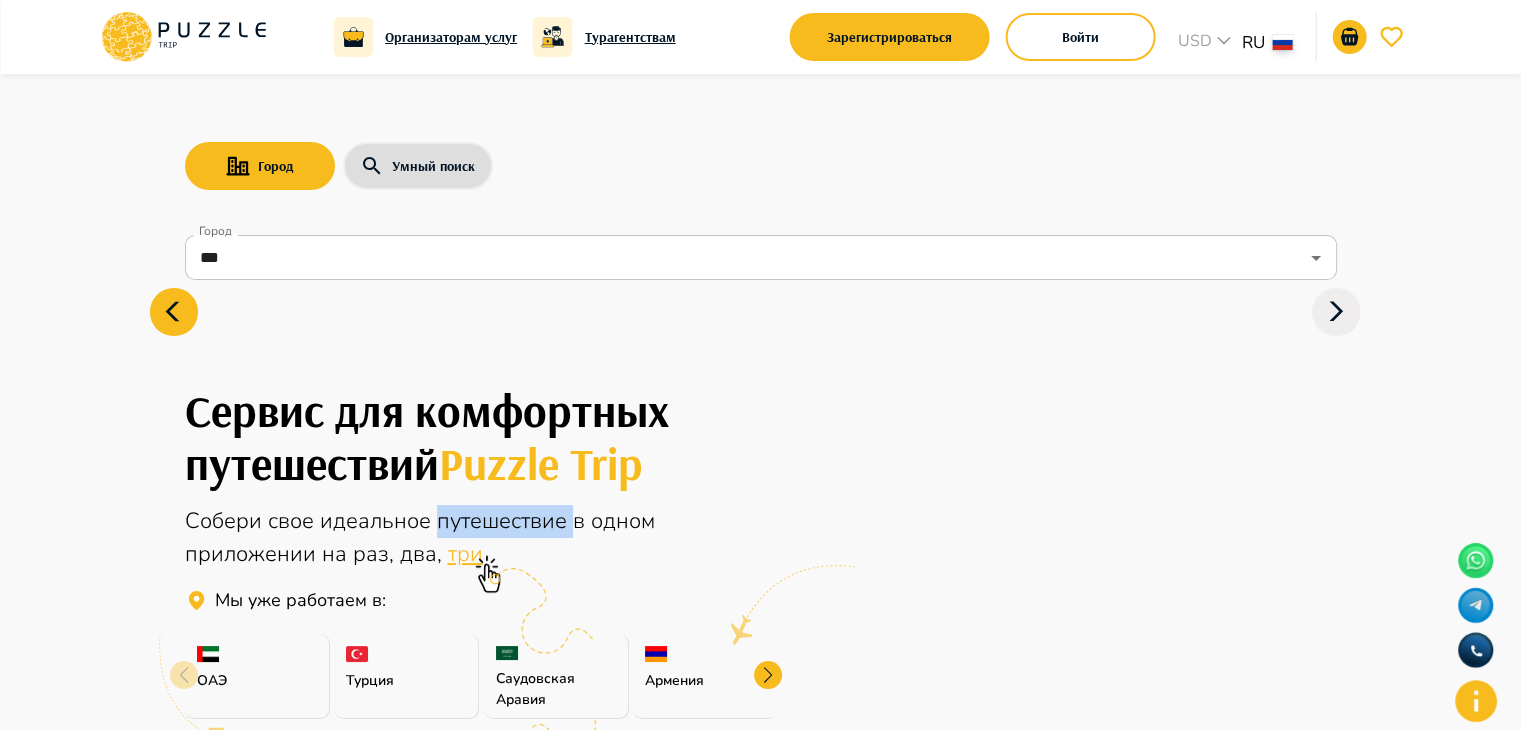 click on "Сервис для комфортных путешествий  Puzzle Trip Собери   свое   идеальное   путешествие   в   одном   приложении   на   раз,   два,   три   Мы уже работаем в : ОАЭ Турция Саудовская Аравия Армения Россия Танзания Республика Беларусь Египет Мальдивы Сейшелы Шри-Ланка Таиланд Куба Карибы Мальта Азорские острова" at bounding box center [761, 533] 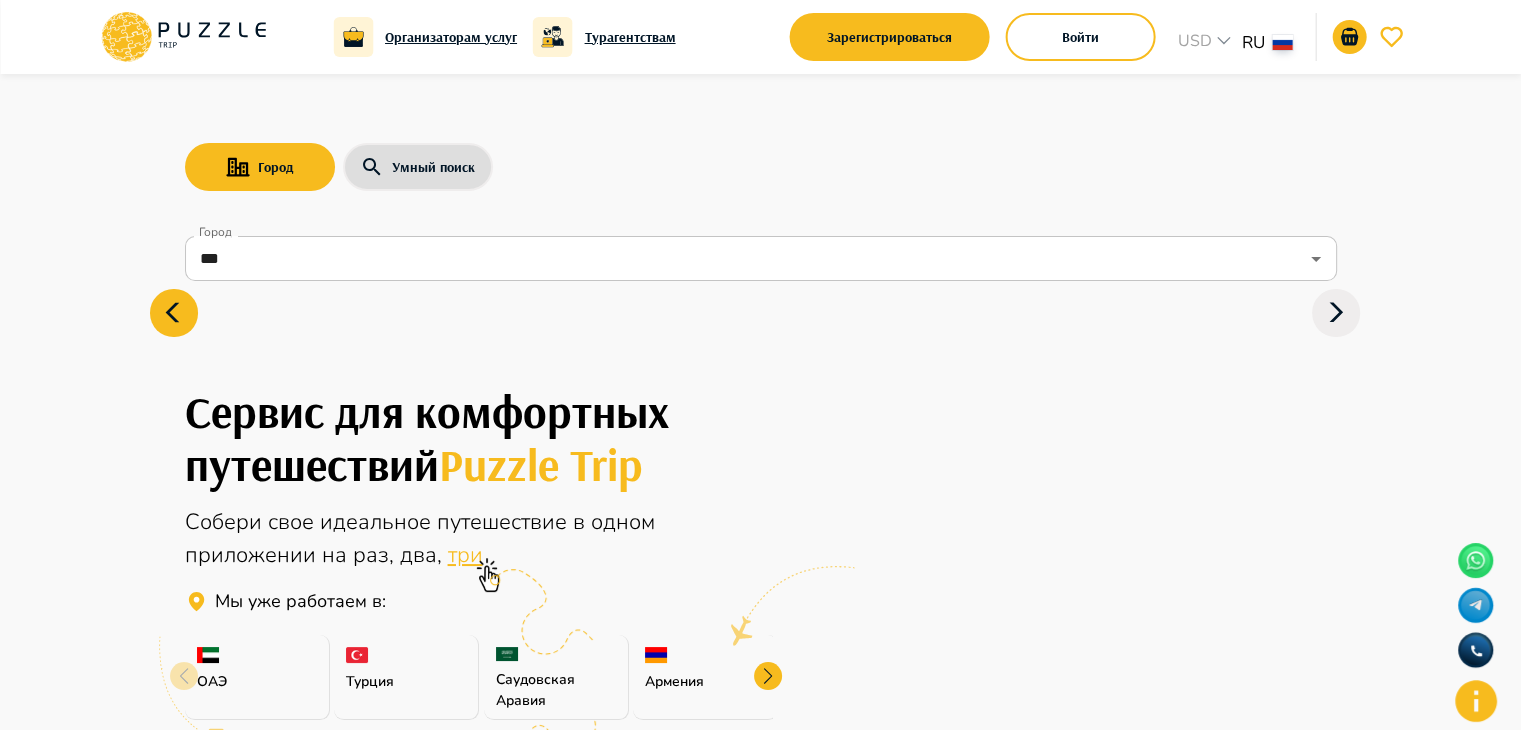 click on "Сервис для комфортных путешествий  Puzzle Trip" at bounding box center [479, 437] 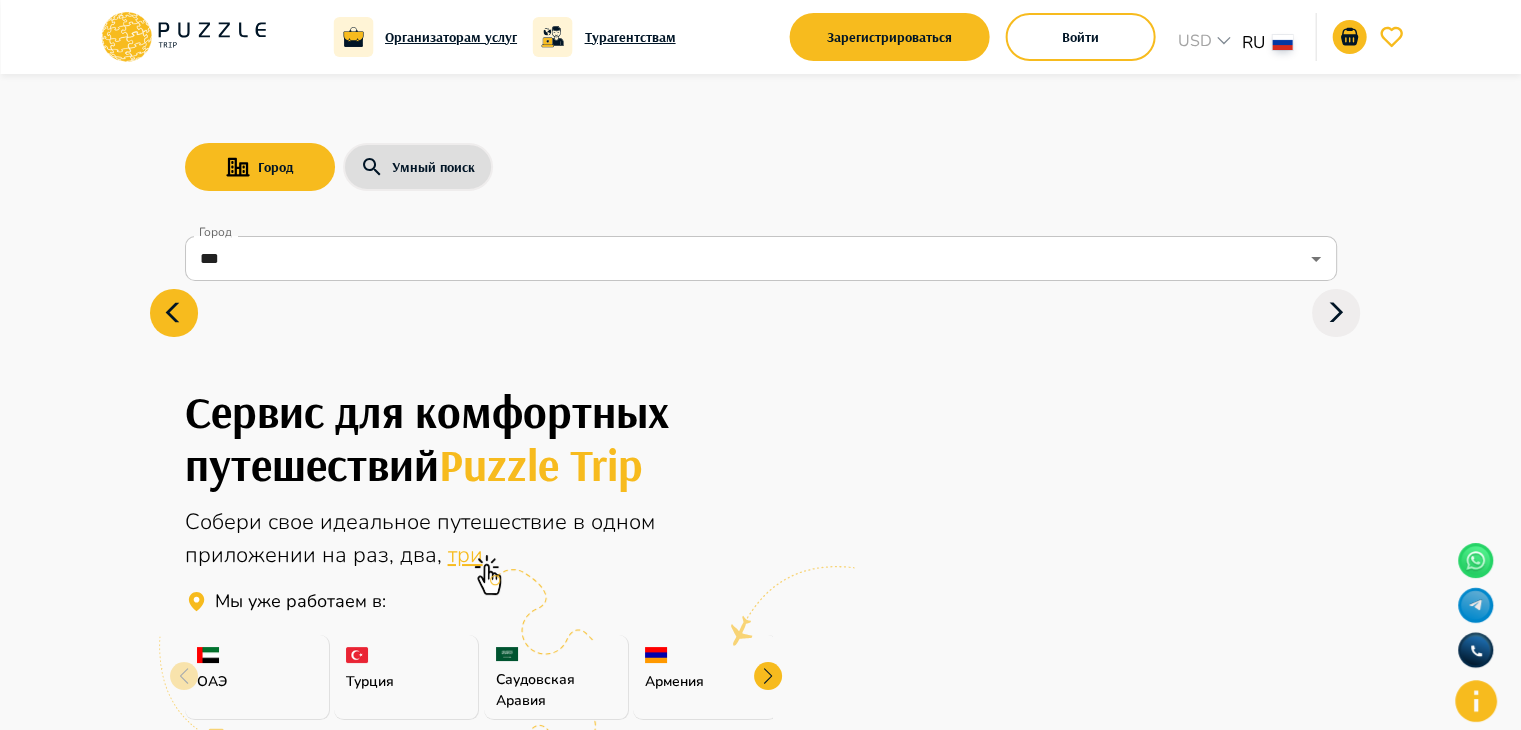 click 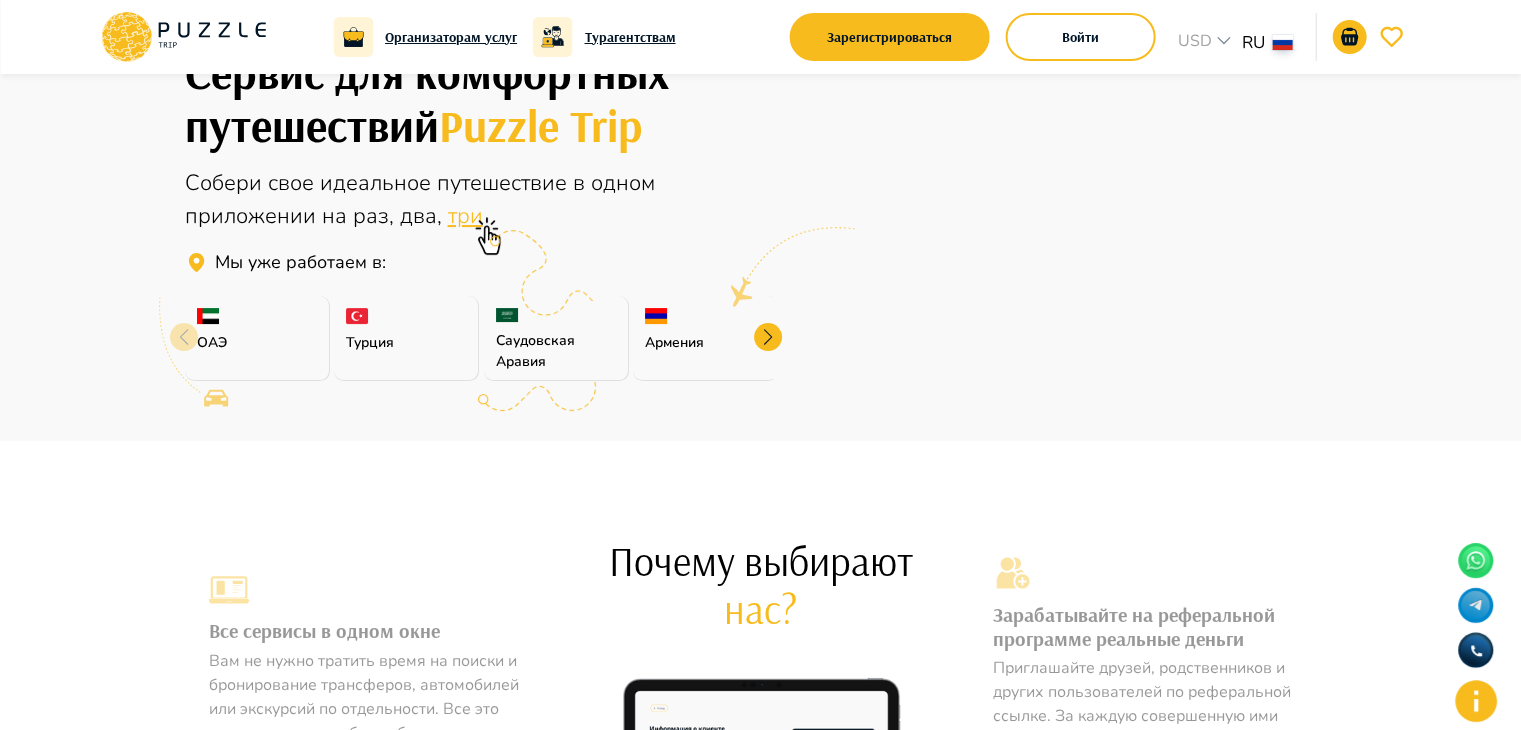 scroll, scrollTop: 343, scrollLeft: 0, axis: vertical 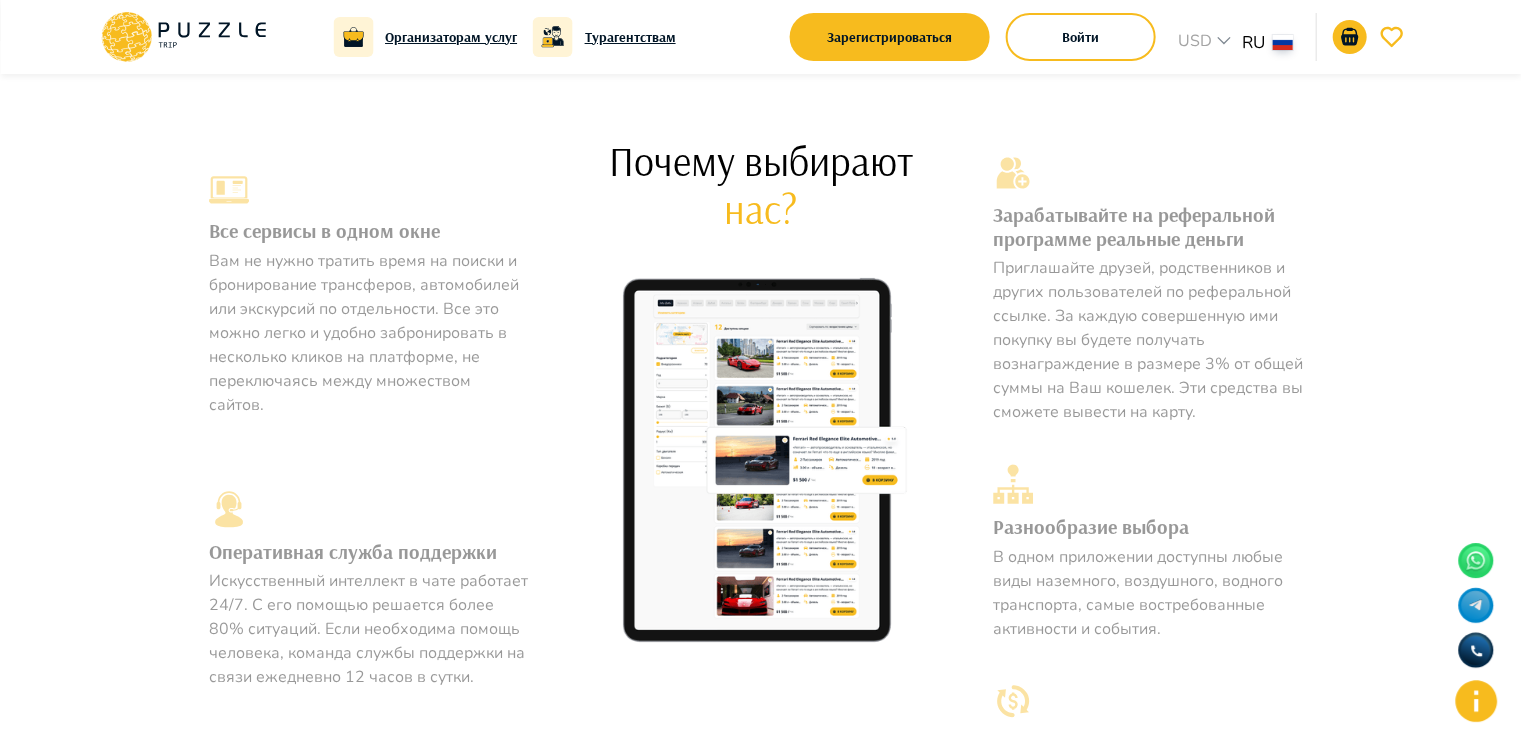 click at bounding box center (761, 462) 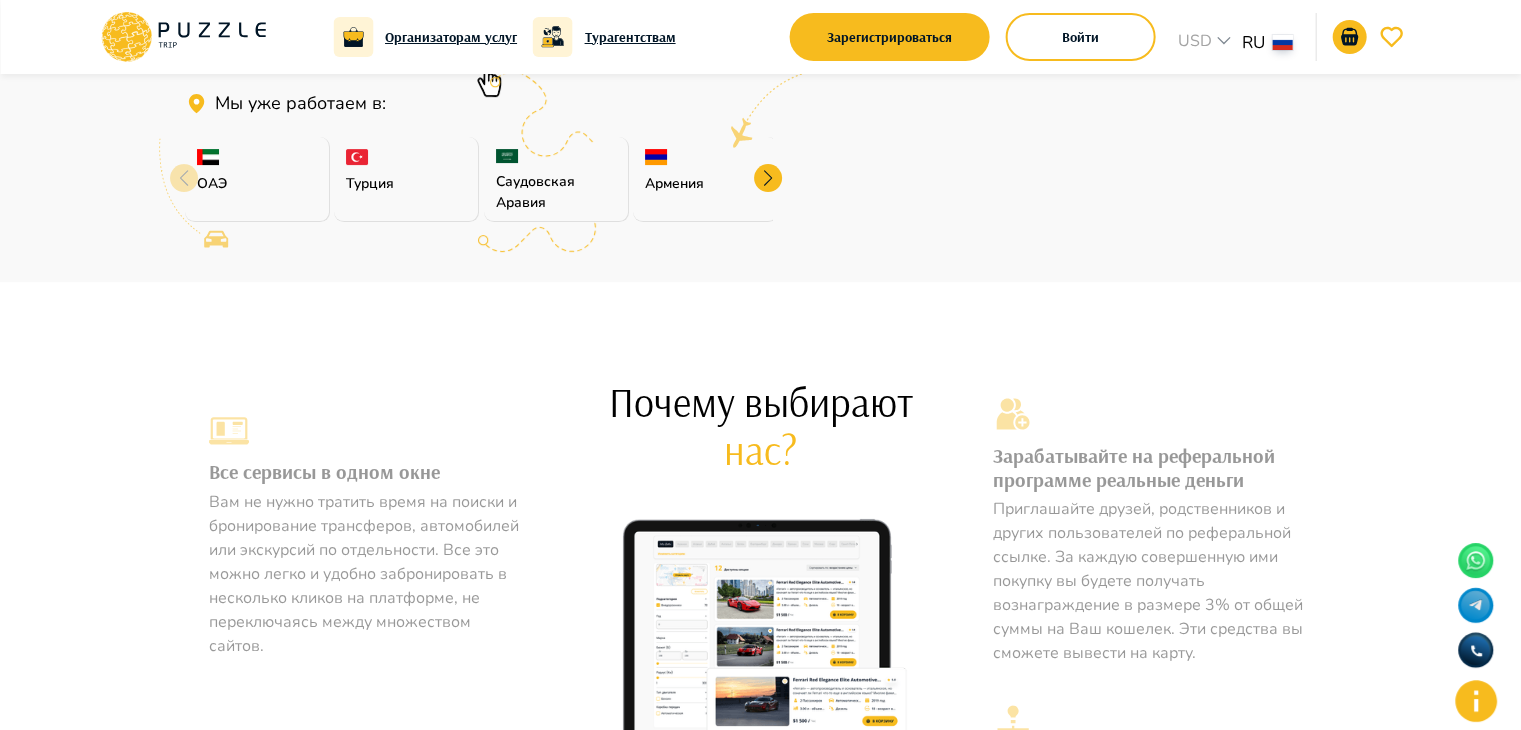 scroll, scrollTop: 0, scrollLeft: 0, axis: both 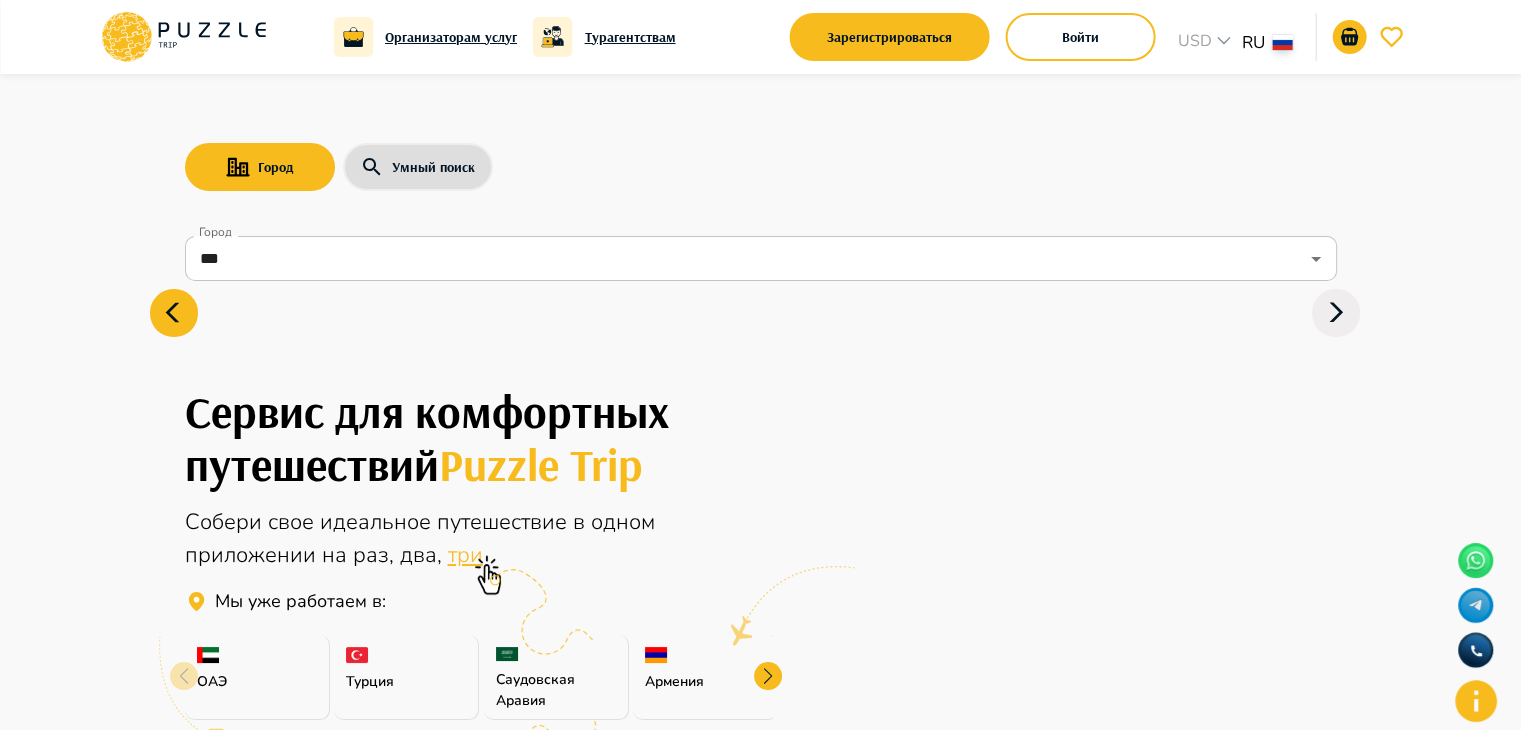 click on "Турагентствам" at bounding box center (630, 37) 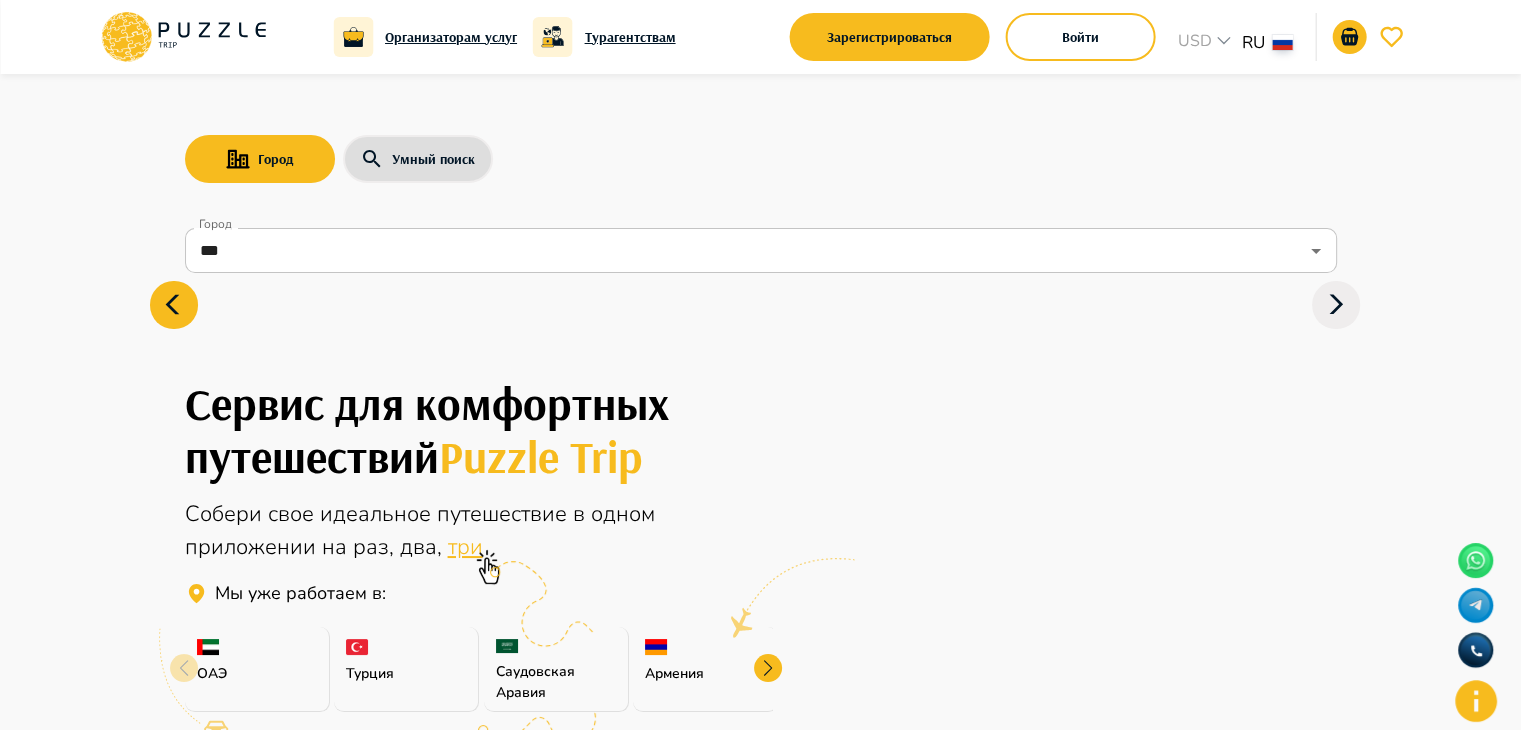 scroll, scrollTop: 0, scrollLeft: 0, axis: both 